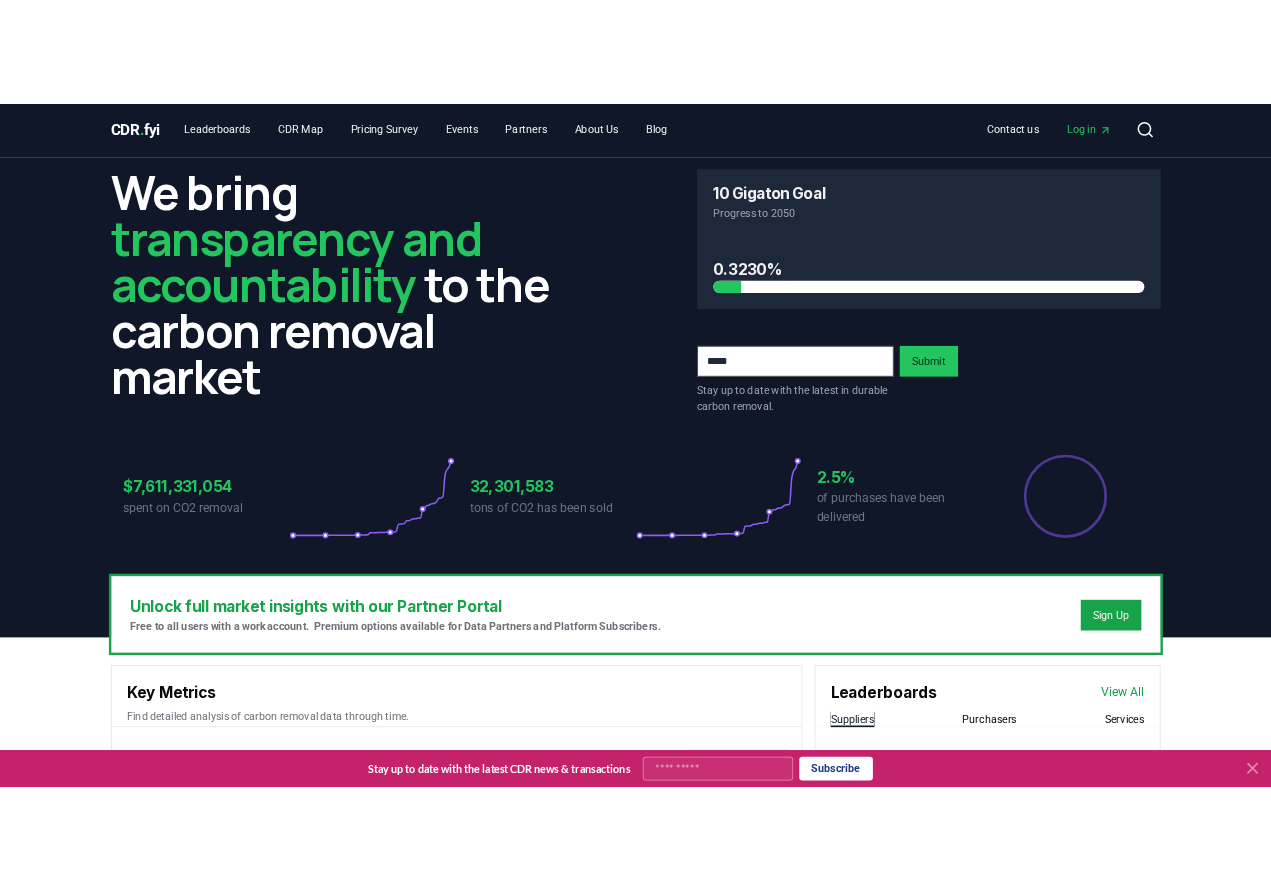 scroll, scrollTop: 0, scrollLeft: 0, axis: both 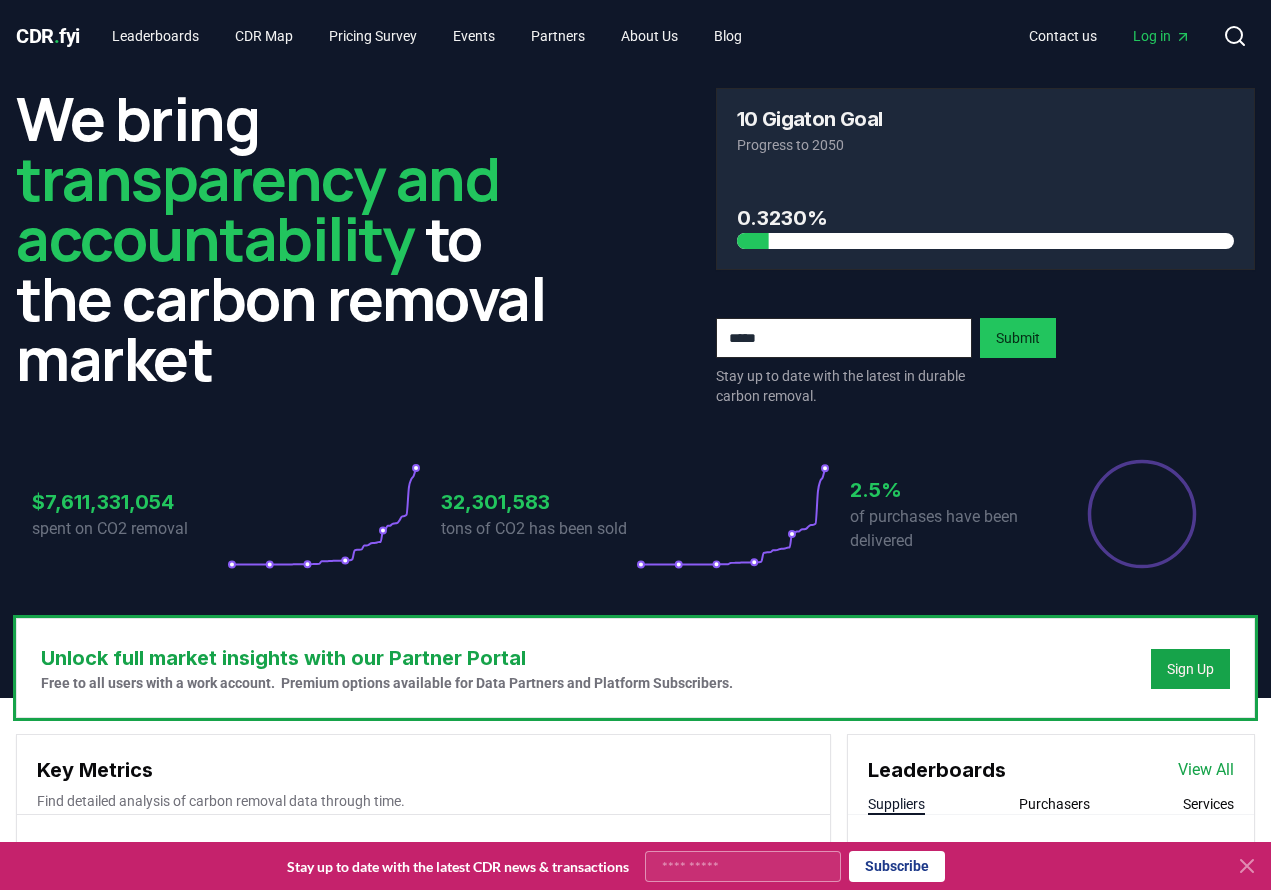 click on "Key Metrics" at bounding box center [423, 770] 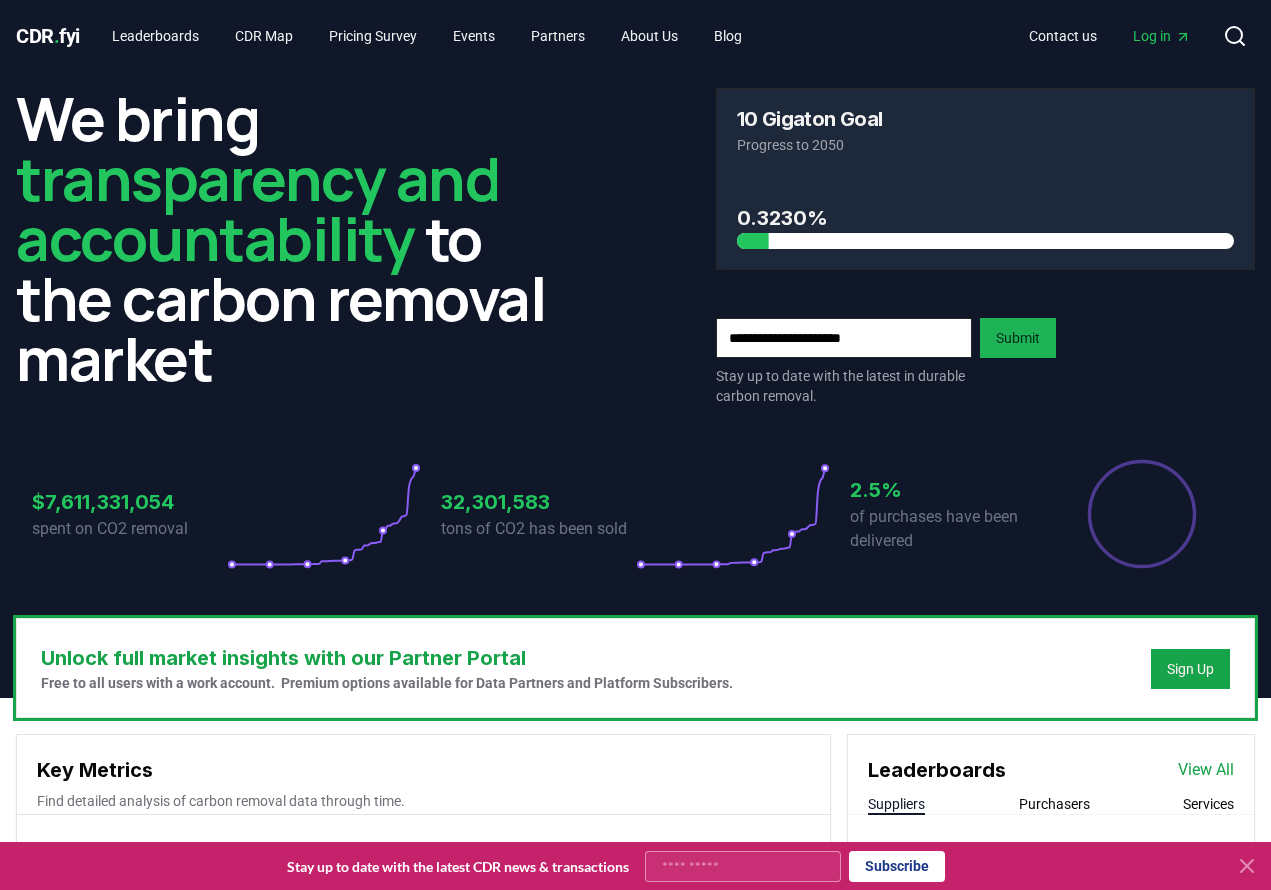 click on "Submit" at bounding box center [1018, 338] 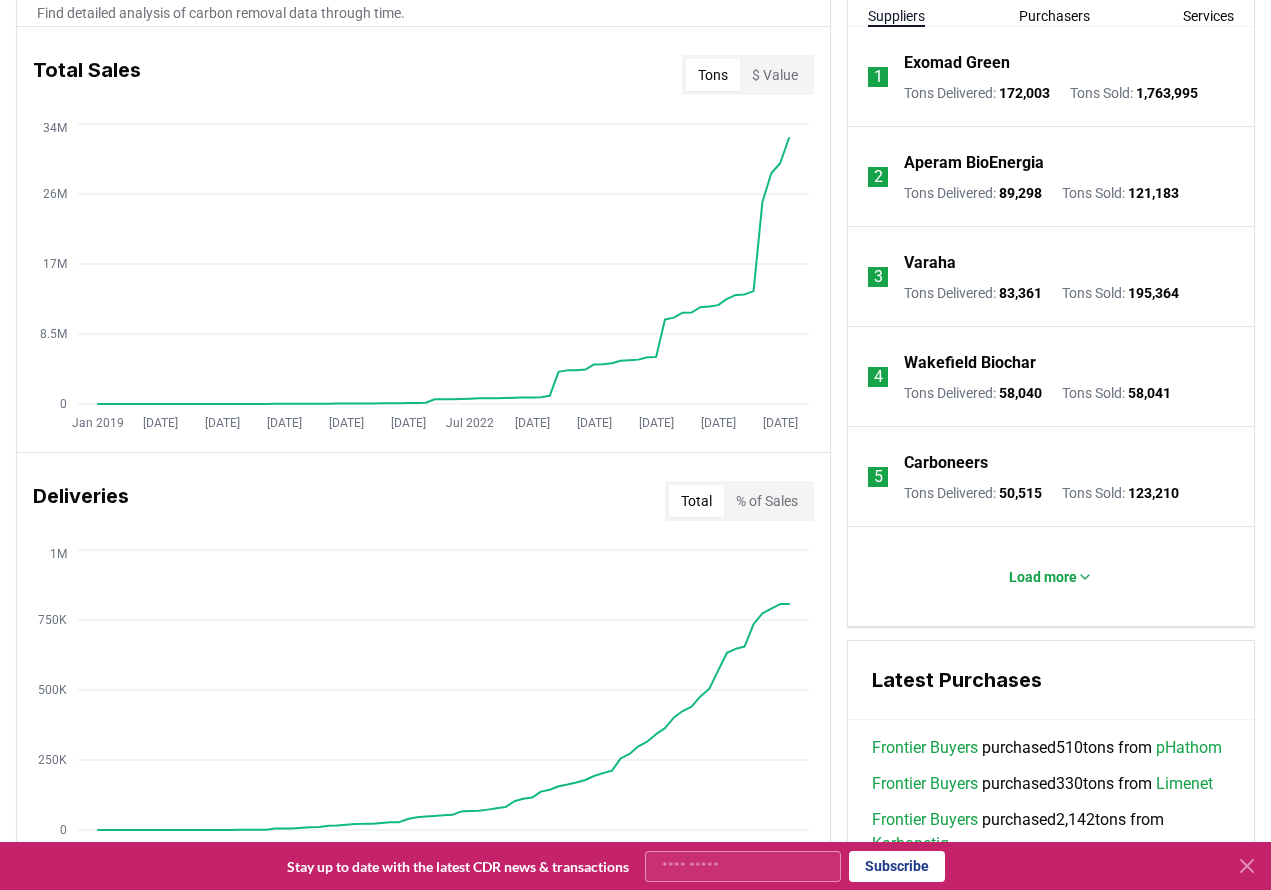 scroll, scrollTop: 800, scrollLeft: 0, axis: vertical 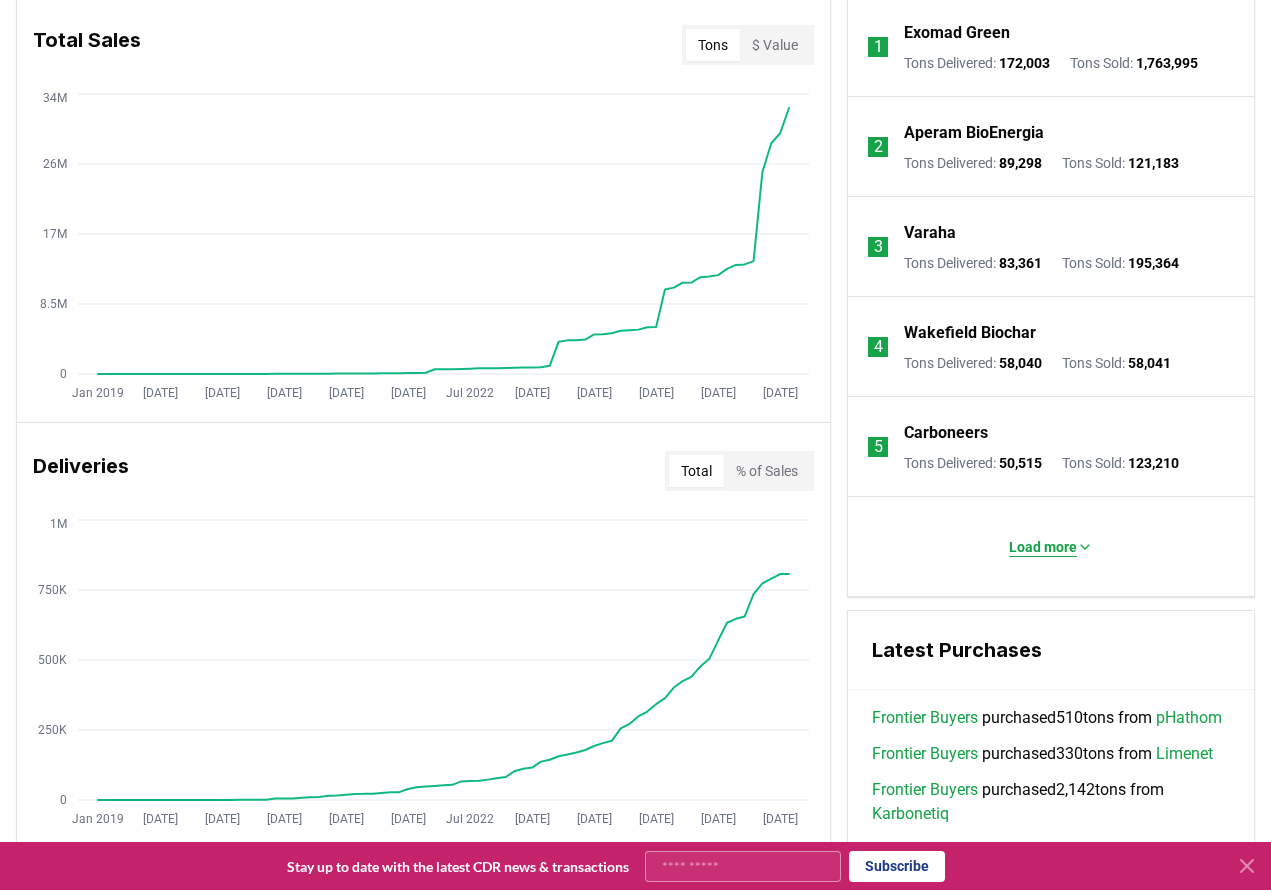 click on "Load more" at bounding box center [1043, 547] 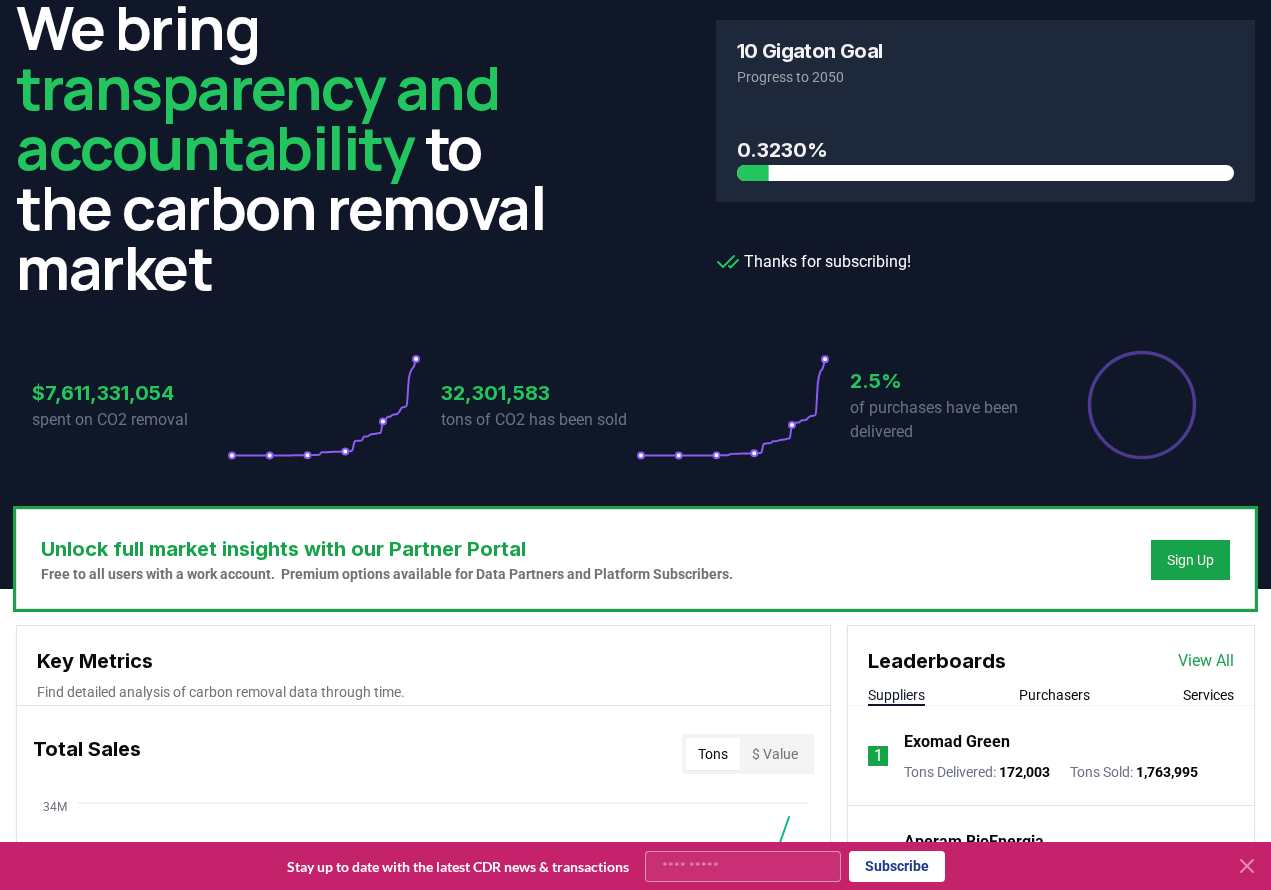 scroll, scrollTop: 0, scrollLeft: 0, axis: both 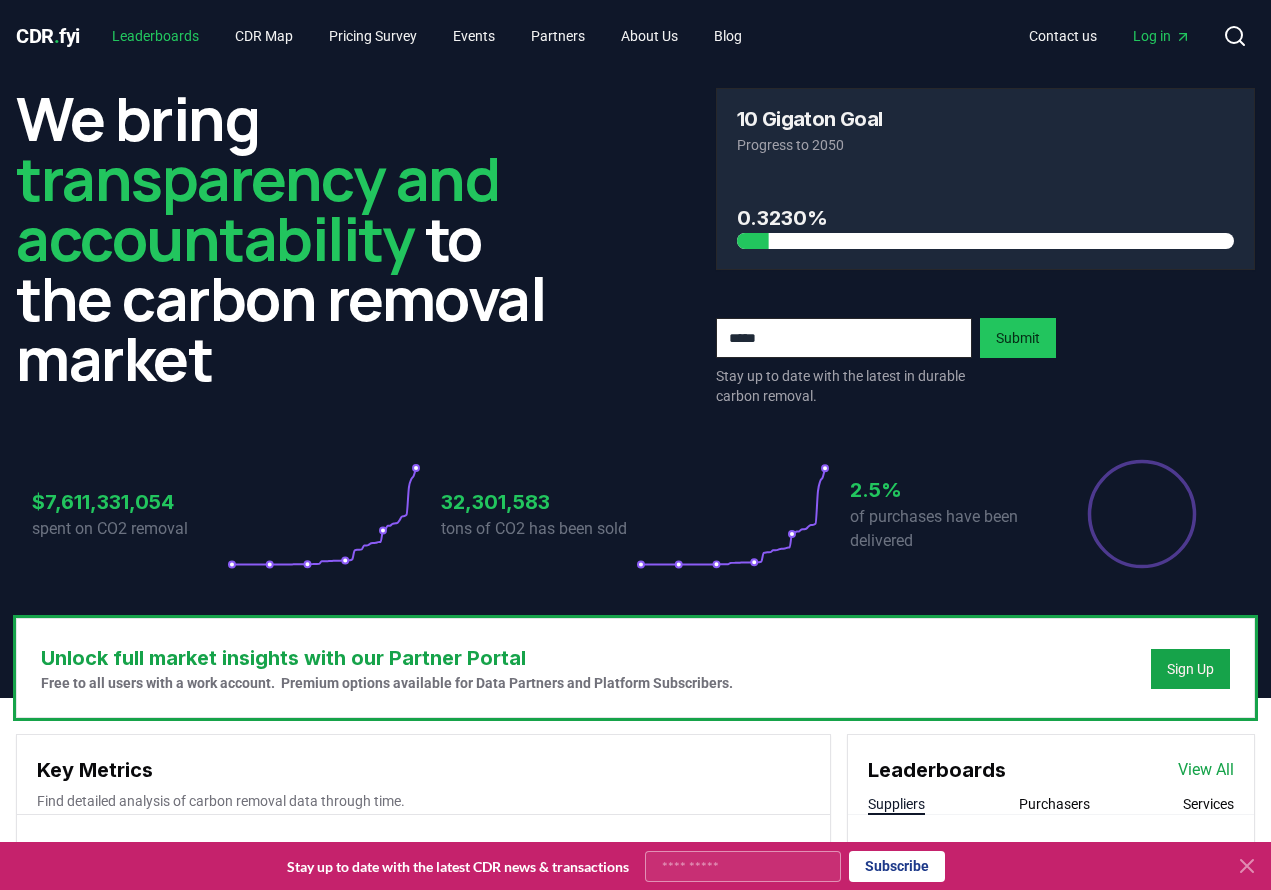 click on "Leaderboards" at bounding box center [155, 36] 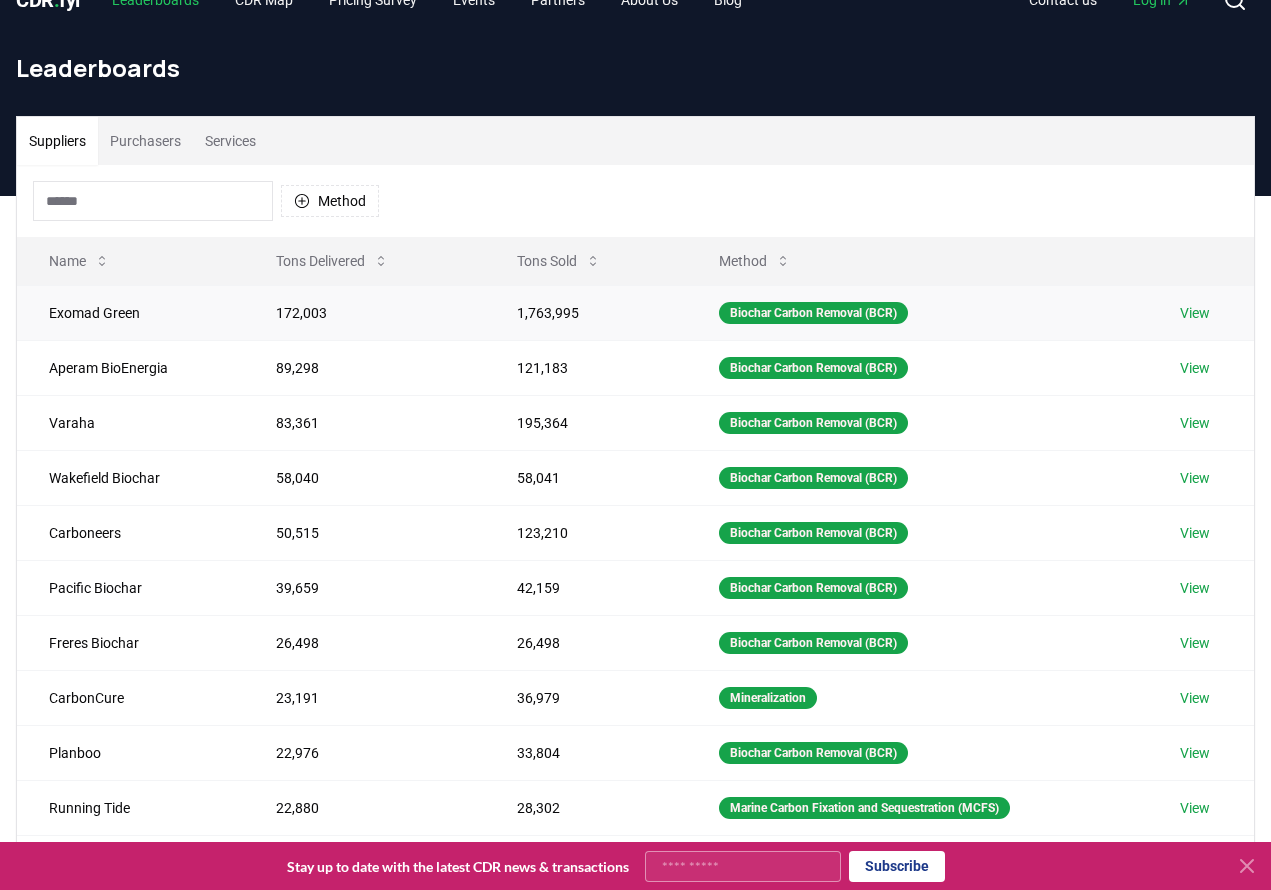 scroll, scrollTop: 0, scrollLeft: 0, axis: both 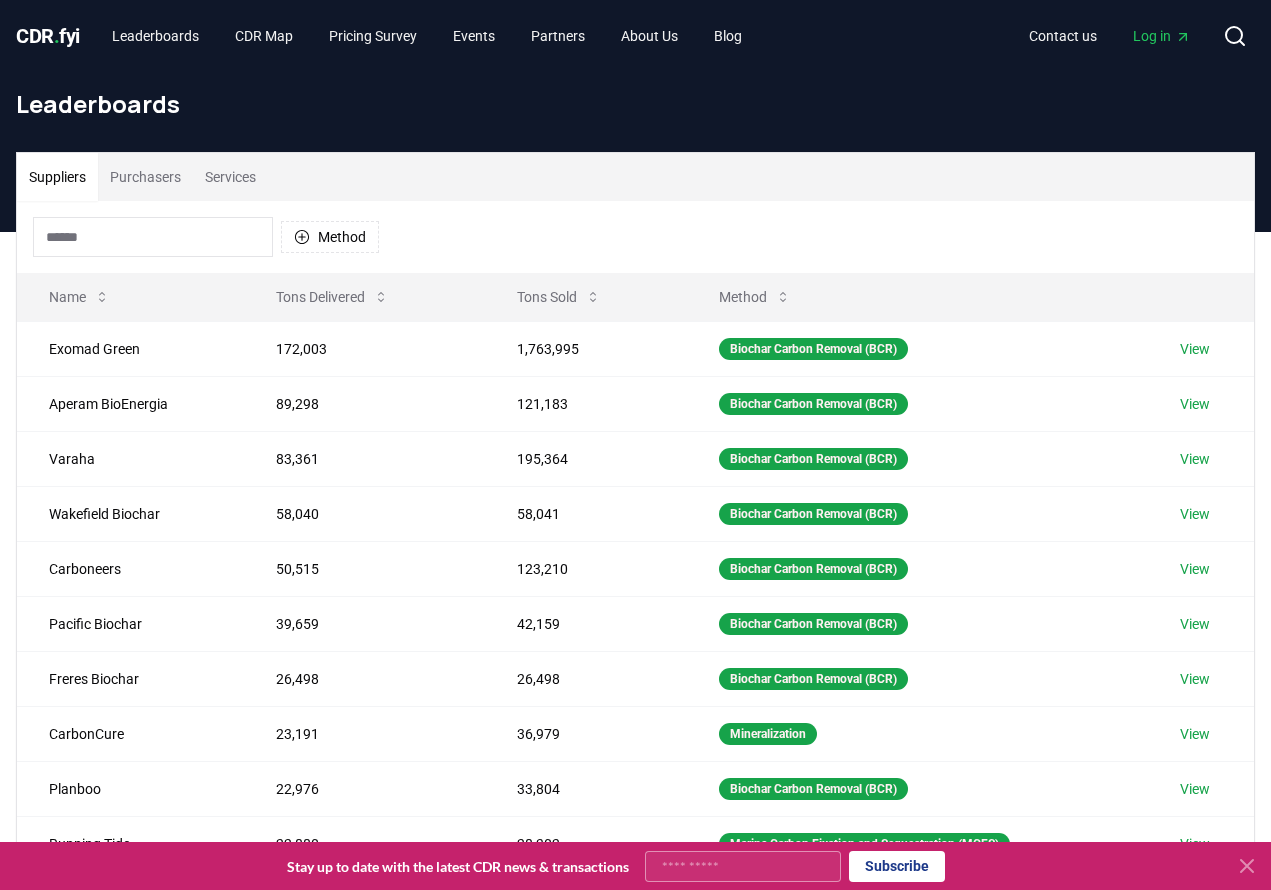 click on "Purchasers" at bounding box center [145, 177] 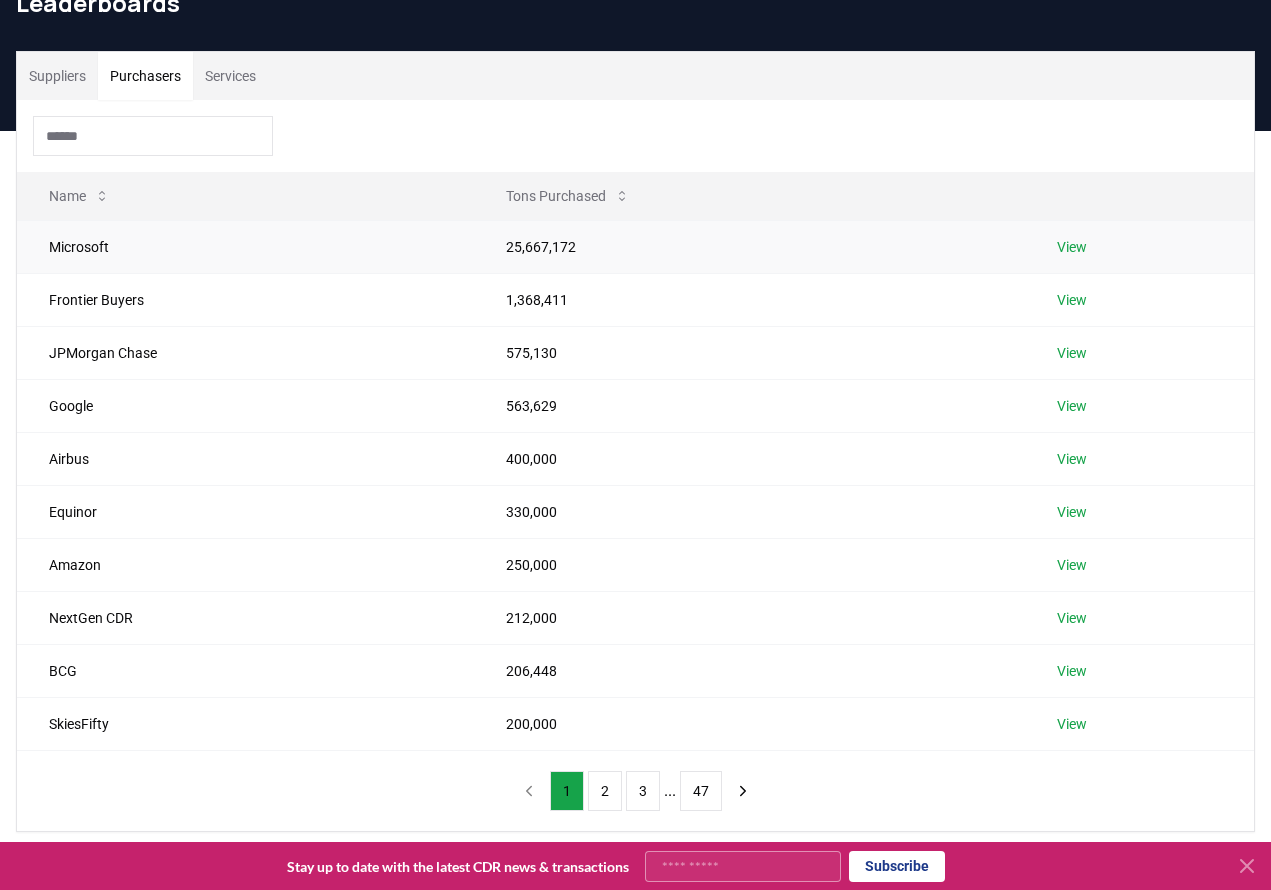 scroll, scrollTop: 100, scrollLeft: 0, axis: vertical 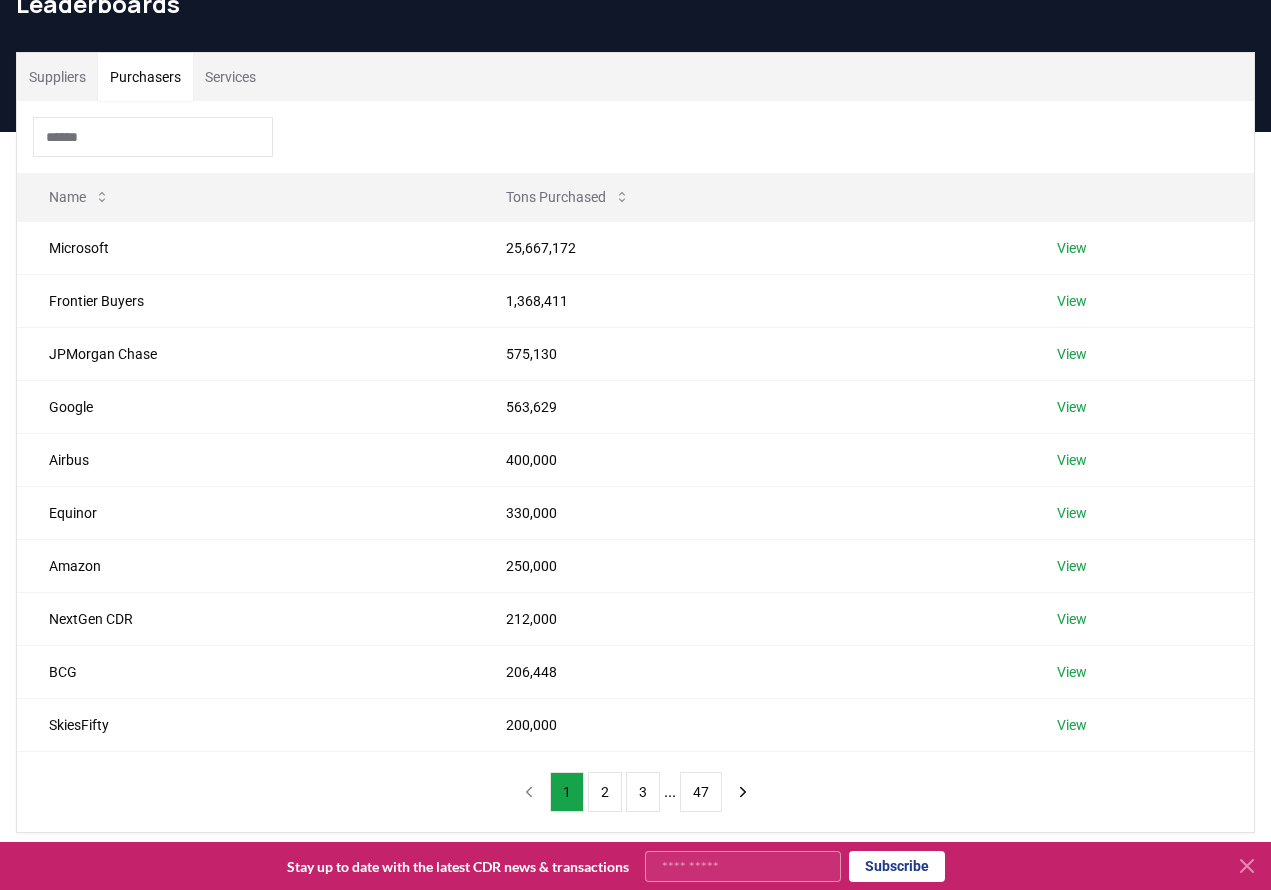 click on "Name Tons Purchased Microsoft 25,667,172 View Frontier Buyers 1,368,411 View JPMorgan Chase 575,130 View Google 563,629 View Airbus 400,000 View Equinor 330,000 View Amazon 250,000 View NextGen CDR 212,000 View BCG 206,448 View SkiesFifty 200,000 View 1 2 3 ... 47" at bounding box center (635, 466) 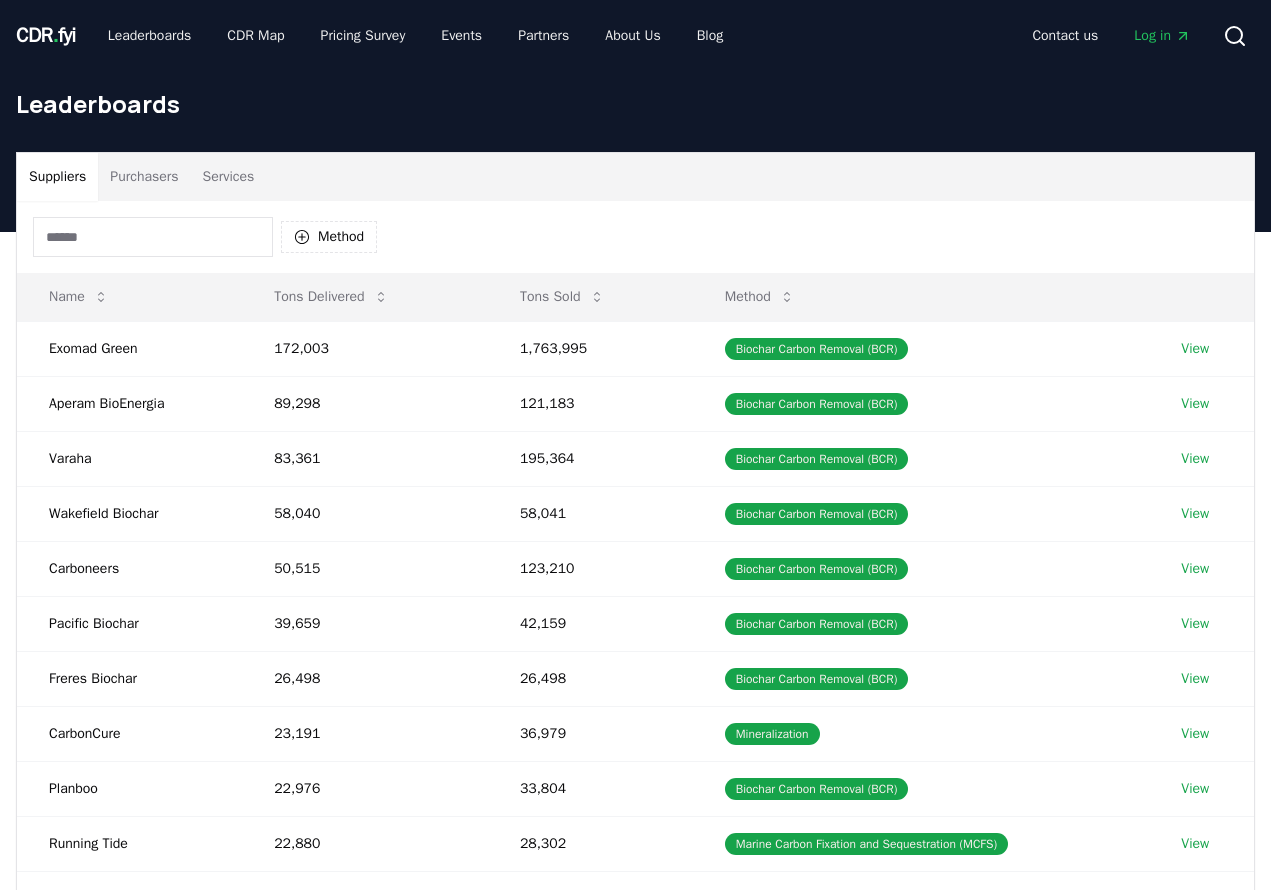 scroll, scrollTop: 0, scrollLeft: 0, axis: both 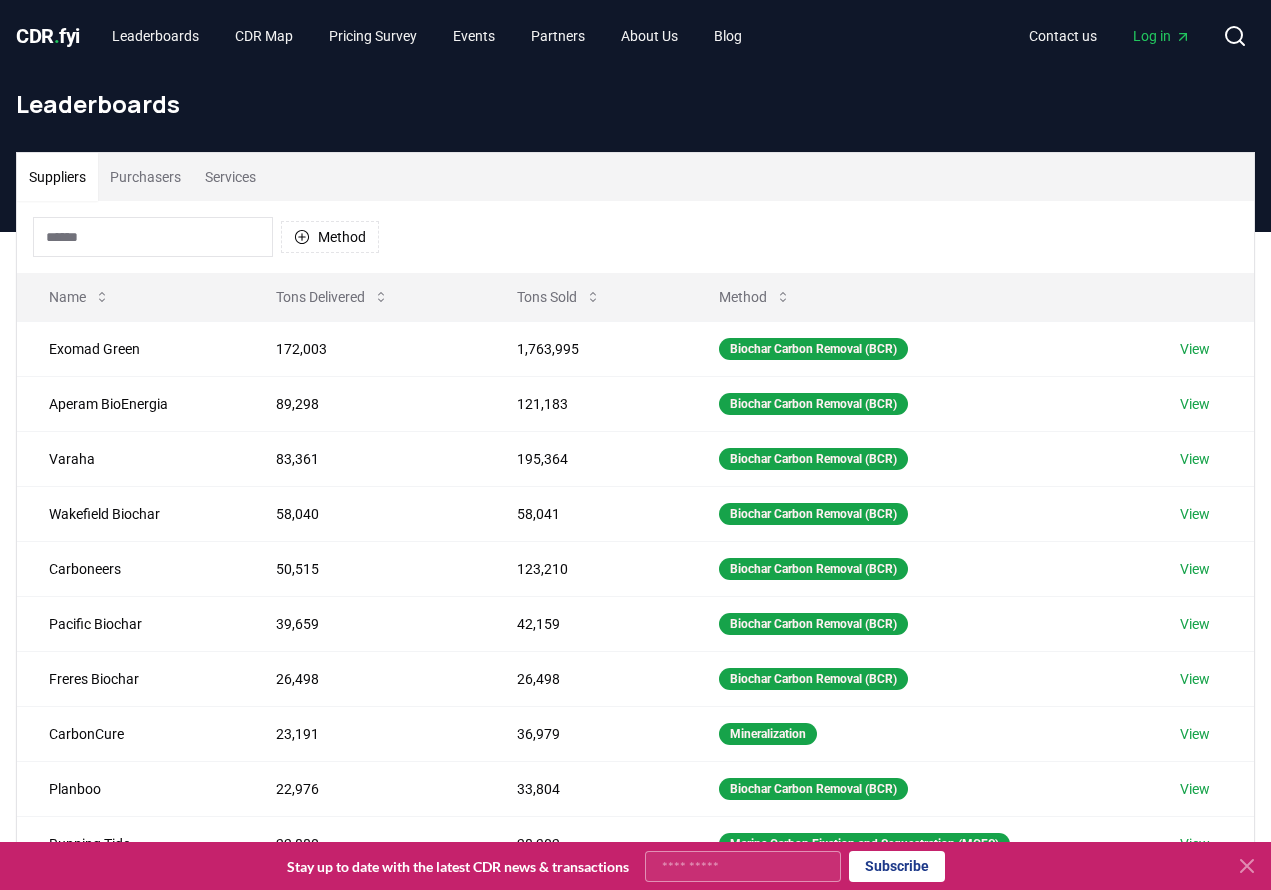 click on "Purchasers" at bounding box center [145, 177] 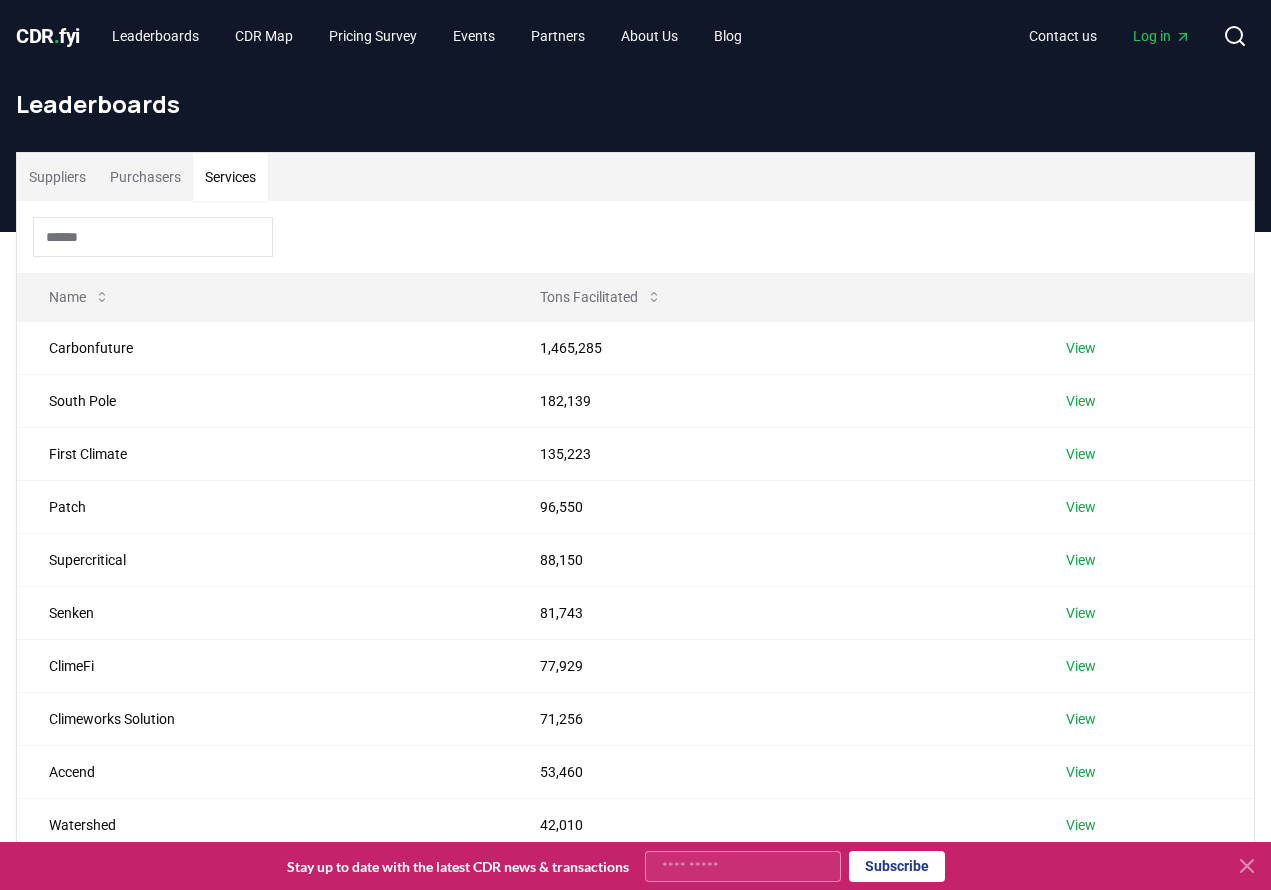 click on "Services" at bounding box center [230, 177] 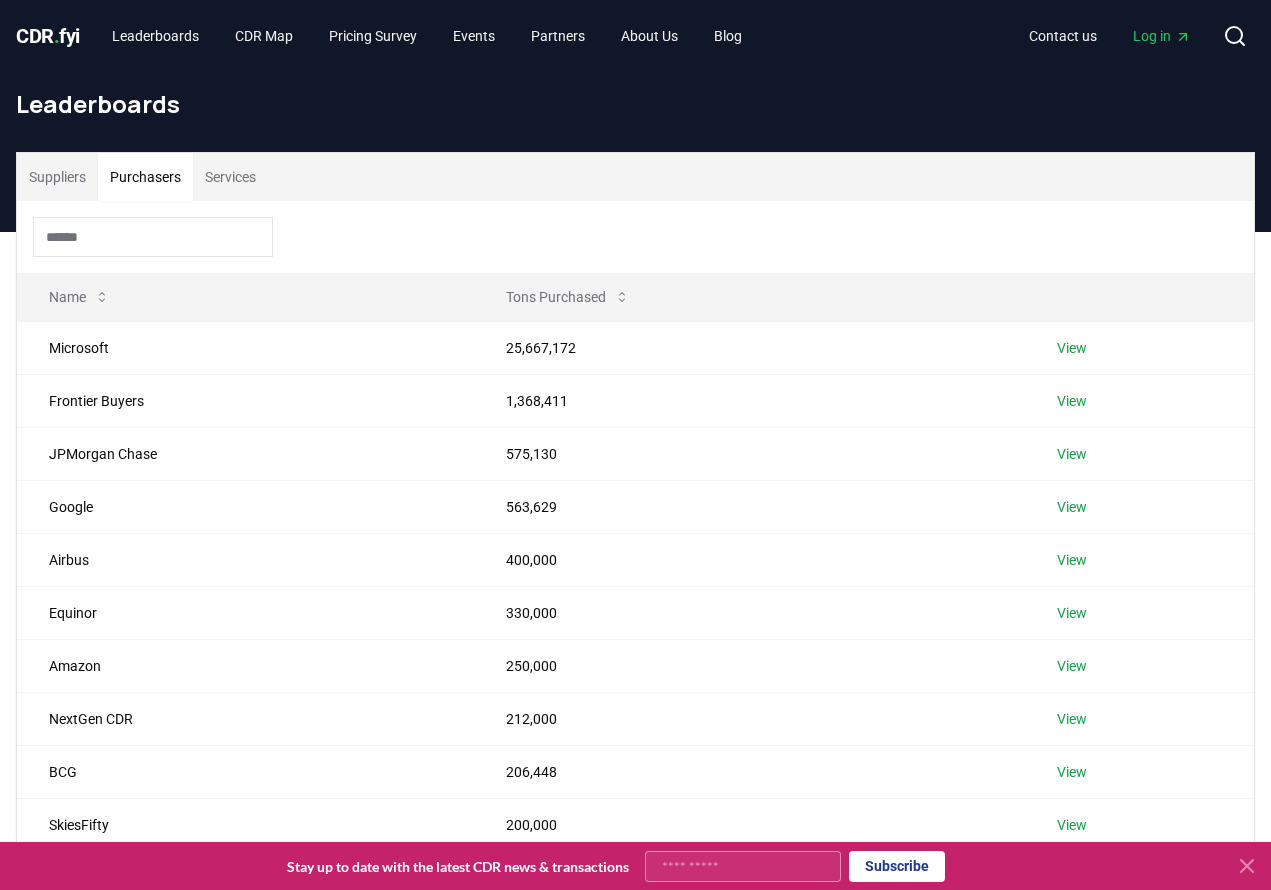 click on "Purchasers" at bounding box center [145, 177] 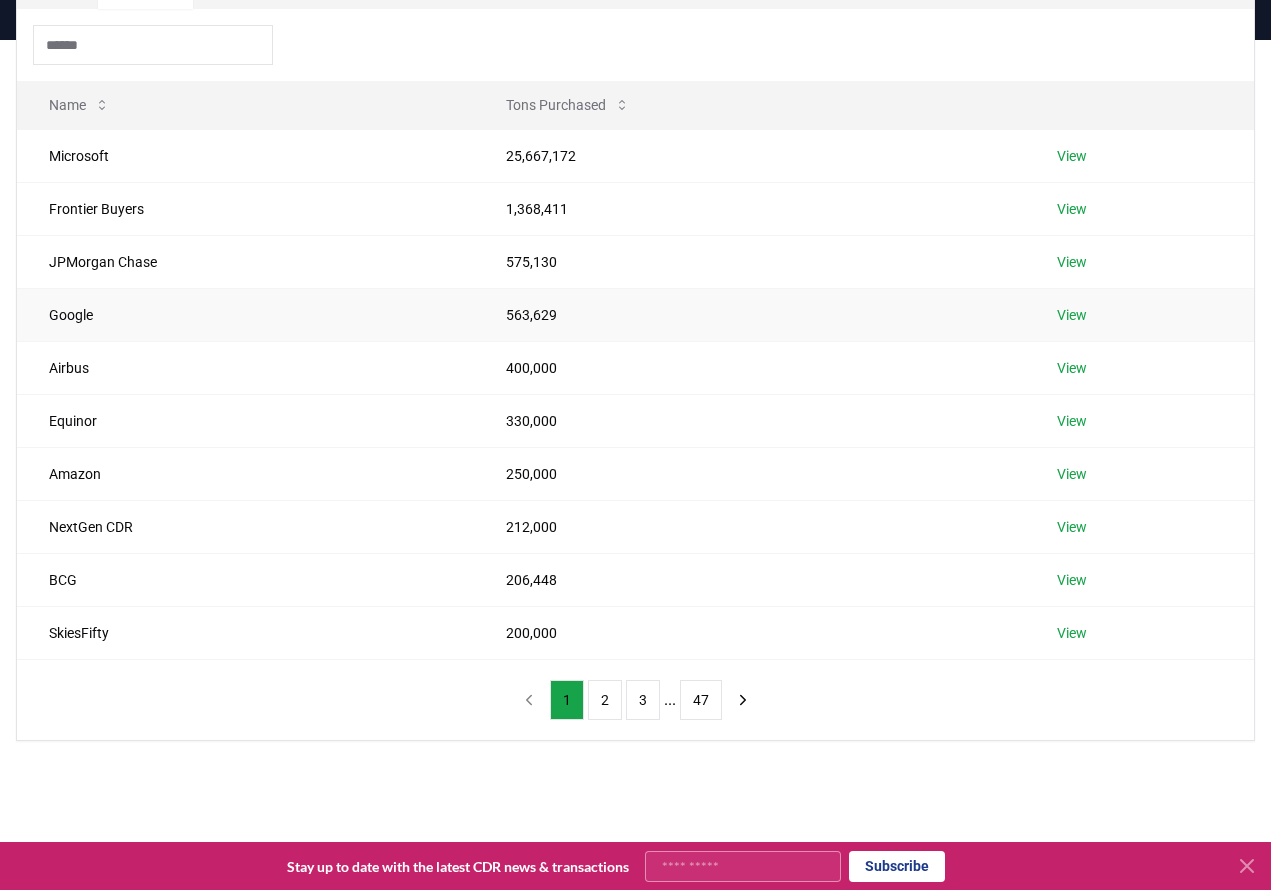 scroll, scrollTop: 200, scrollLeft: 0, axis: vertical 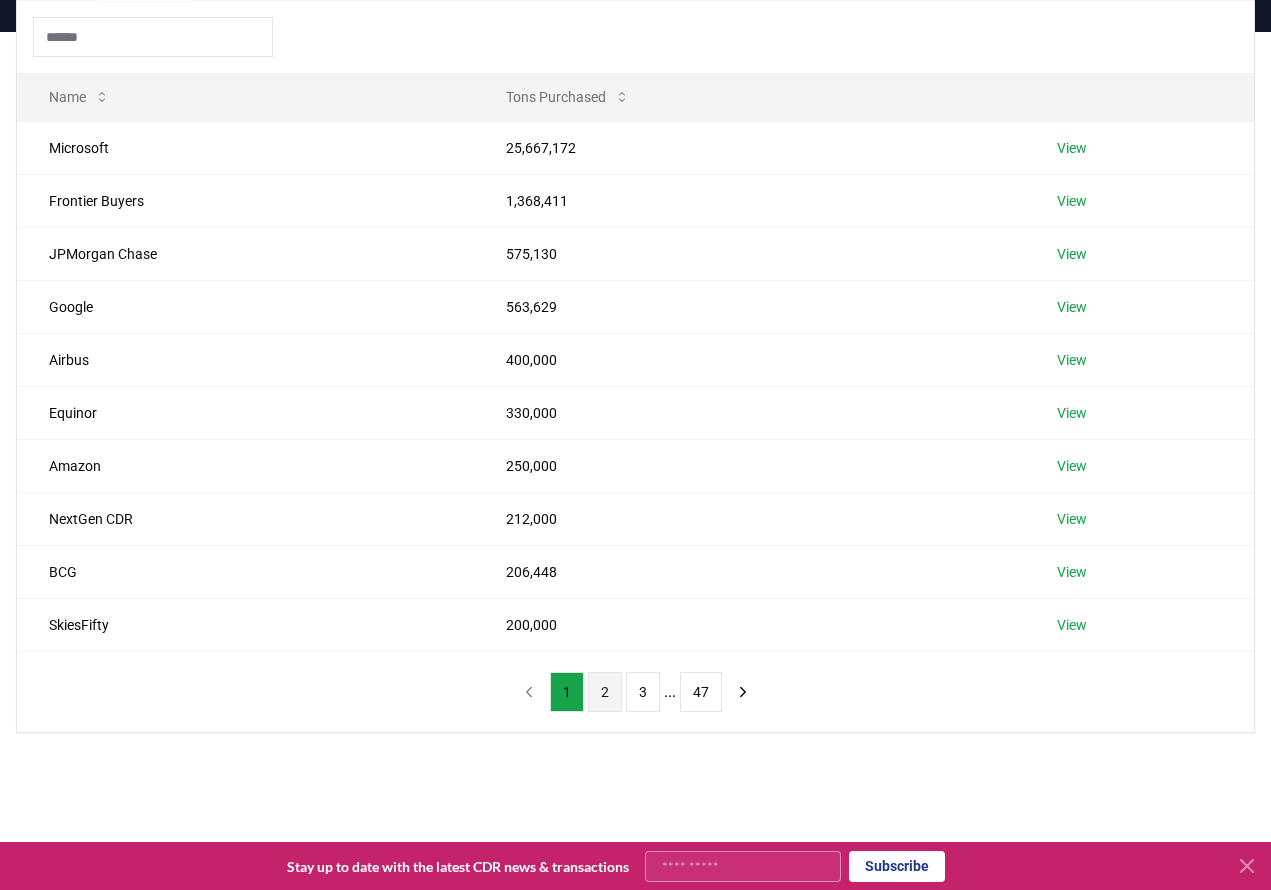 click on "2" at bounding box center [605, 692] 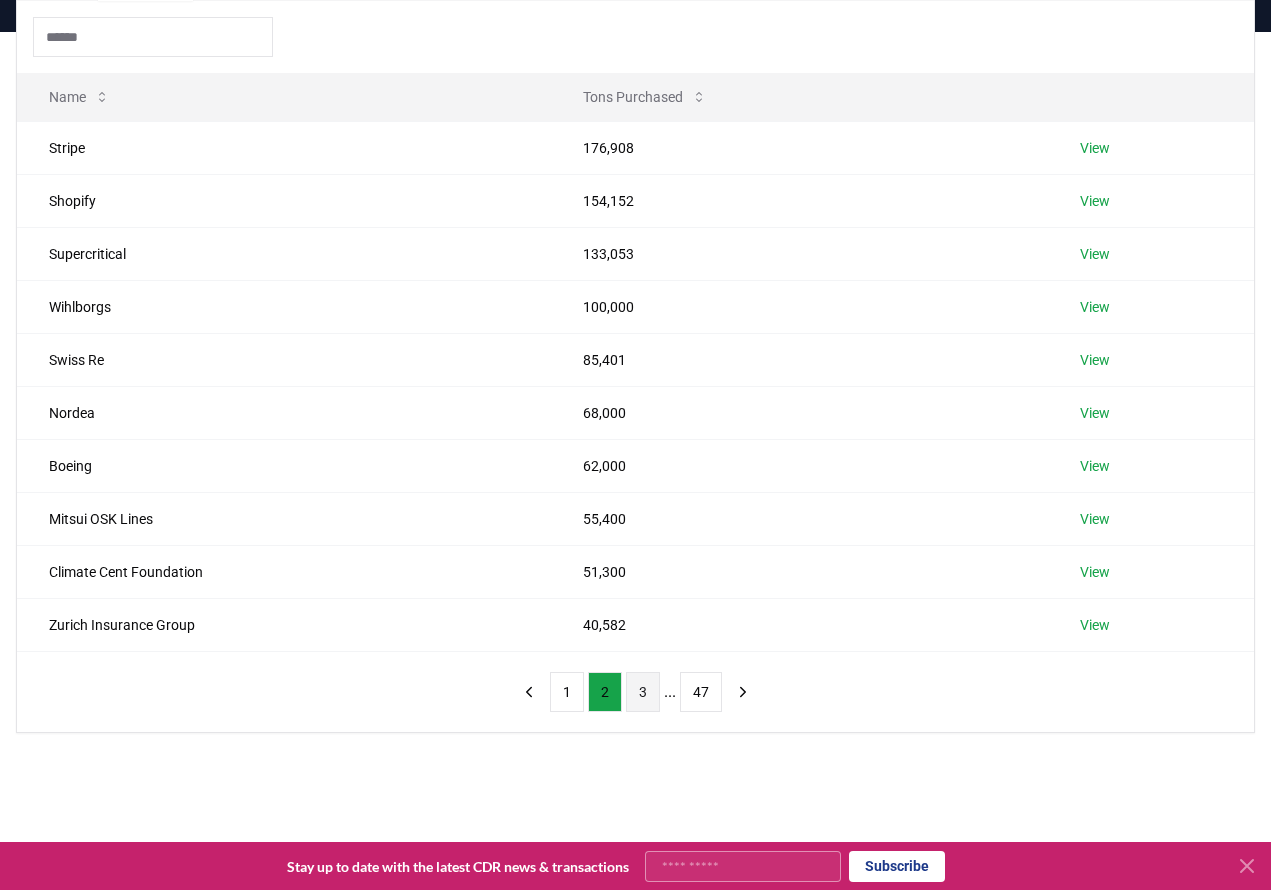 click on "3" at bounding box center [643, 692] 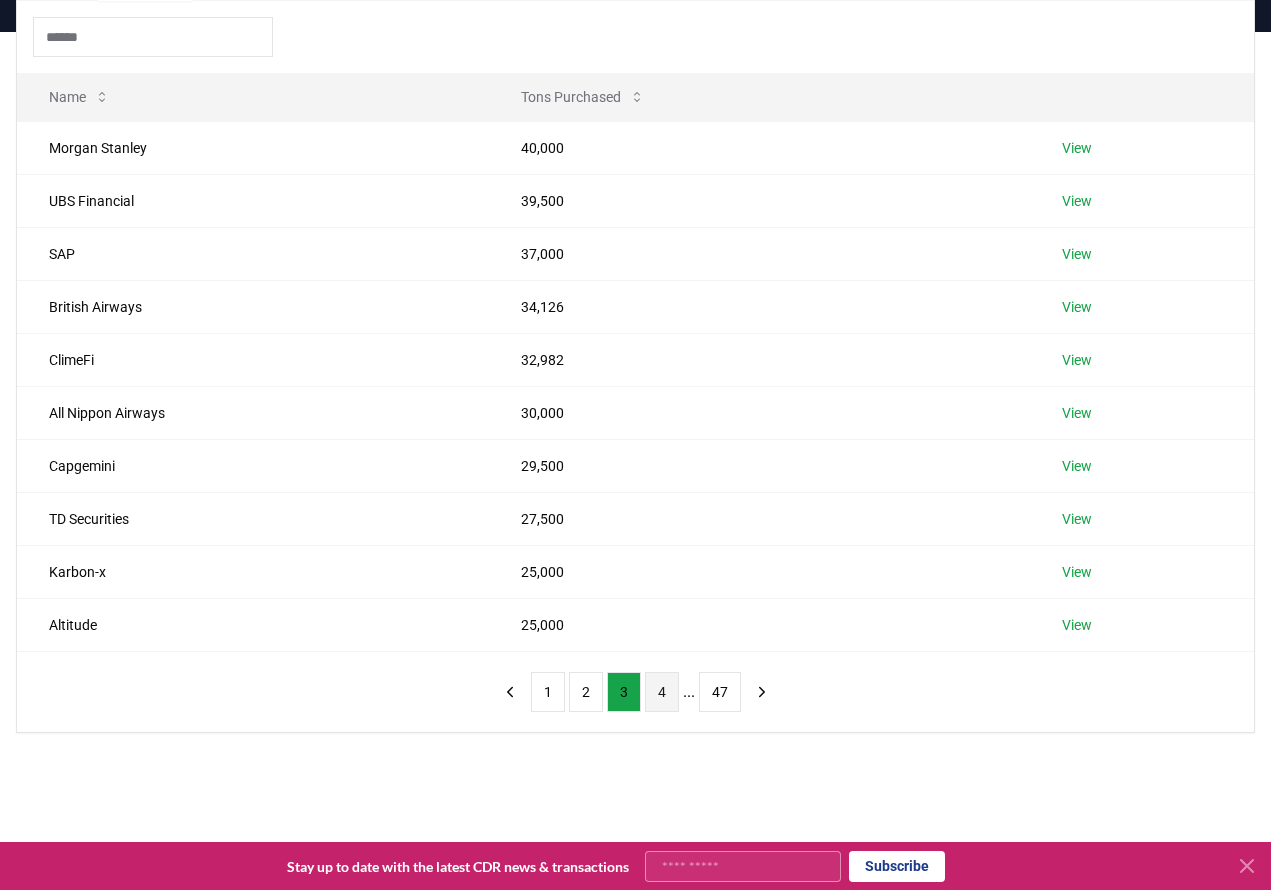 click on "4" at bounding box center [662, 692] 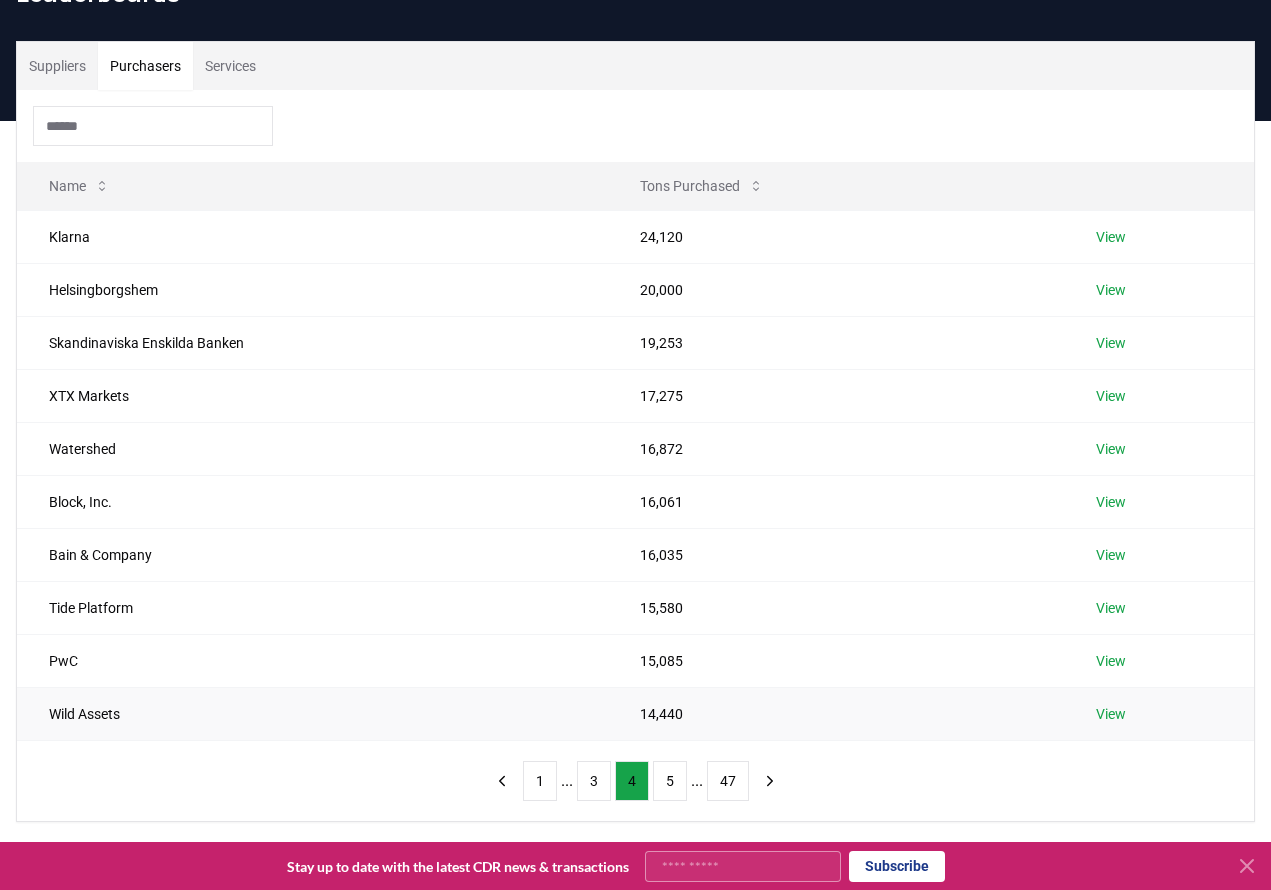 scroll, scrollTop: 0, scrollLeft: 0, axis: both 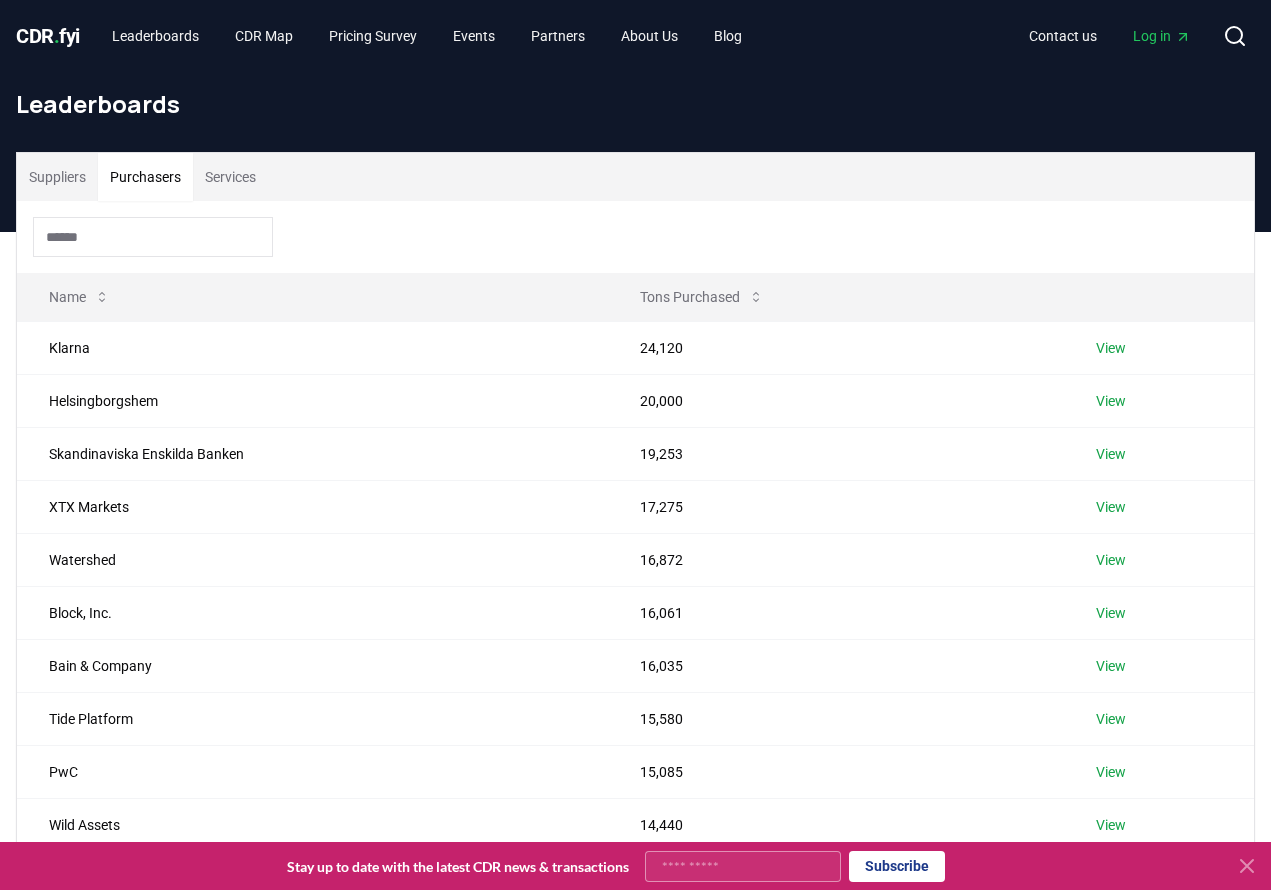 click on "Suppliers" at bounding box center [57, 177] 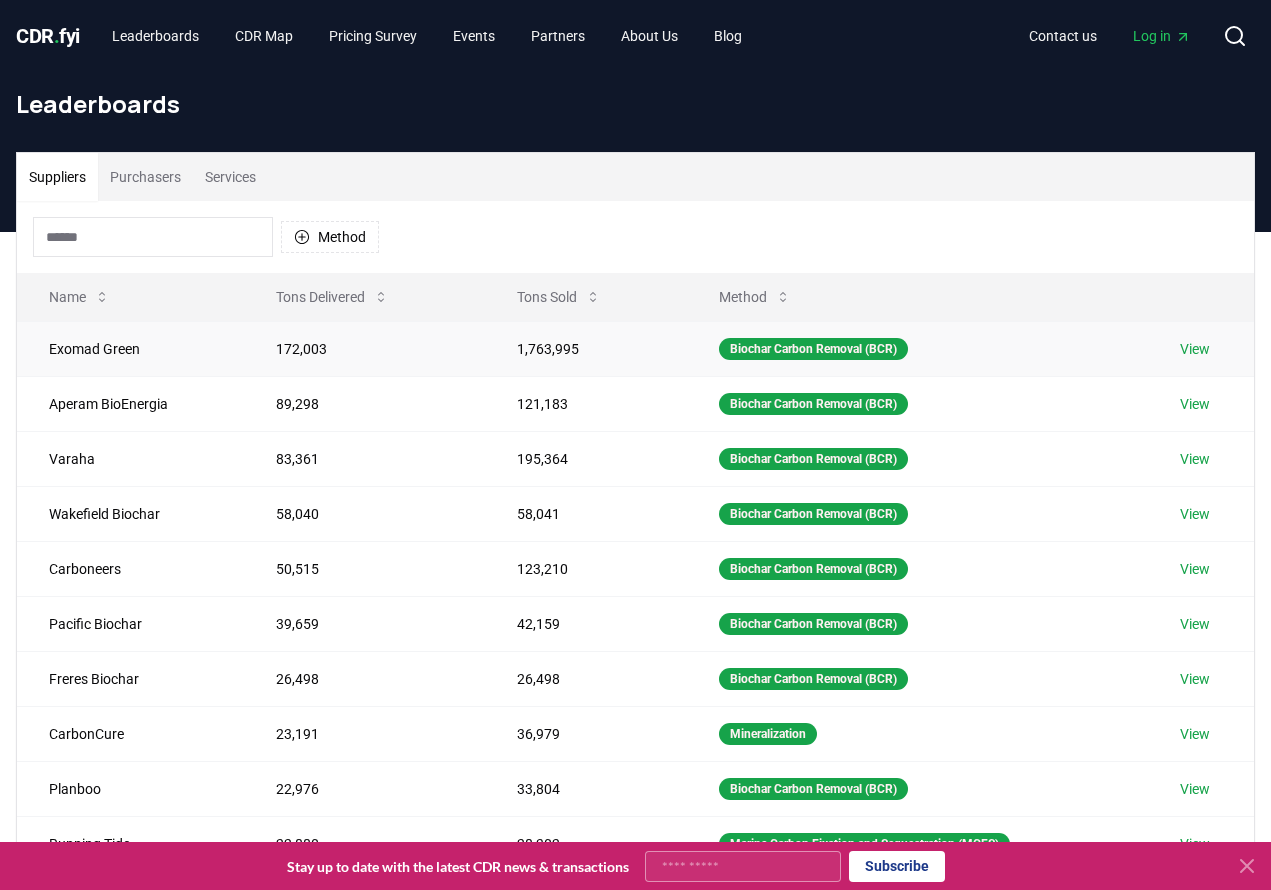 click on "View" at bounding box center [1195, 349] 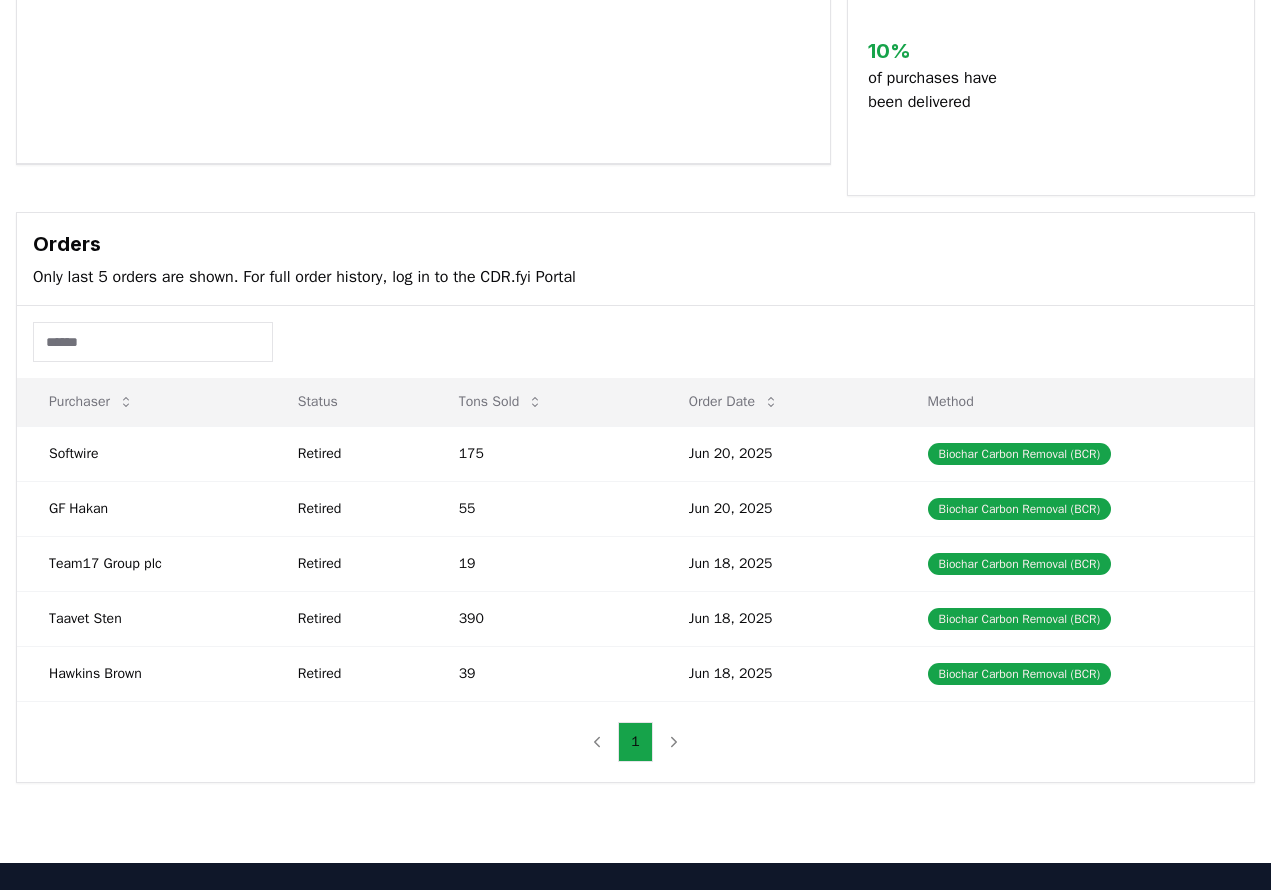 scroll, scrollTop: 0, scrollLeft: 0, axis: both 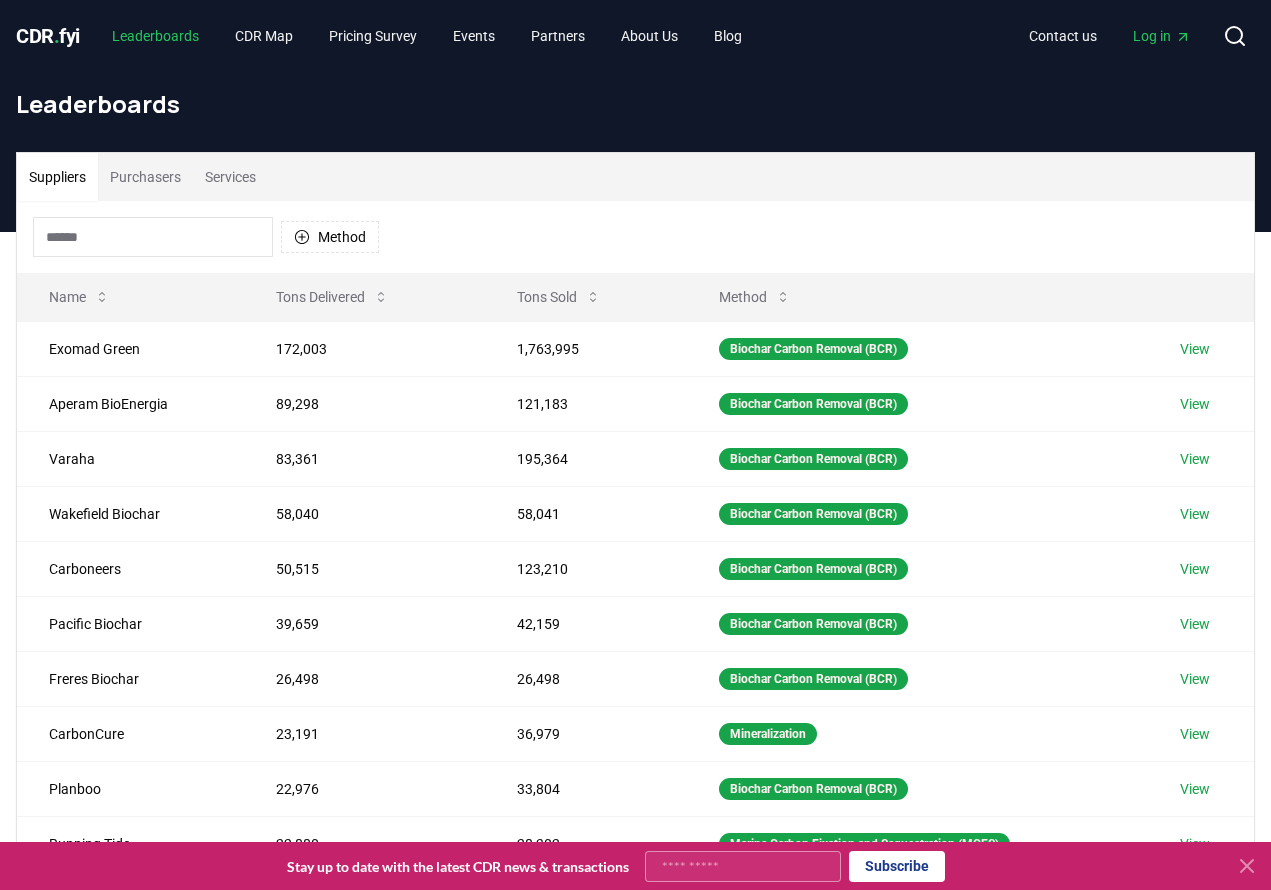 click on "Leaderboards" at bounding box center (155, 36) 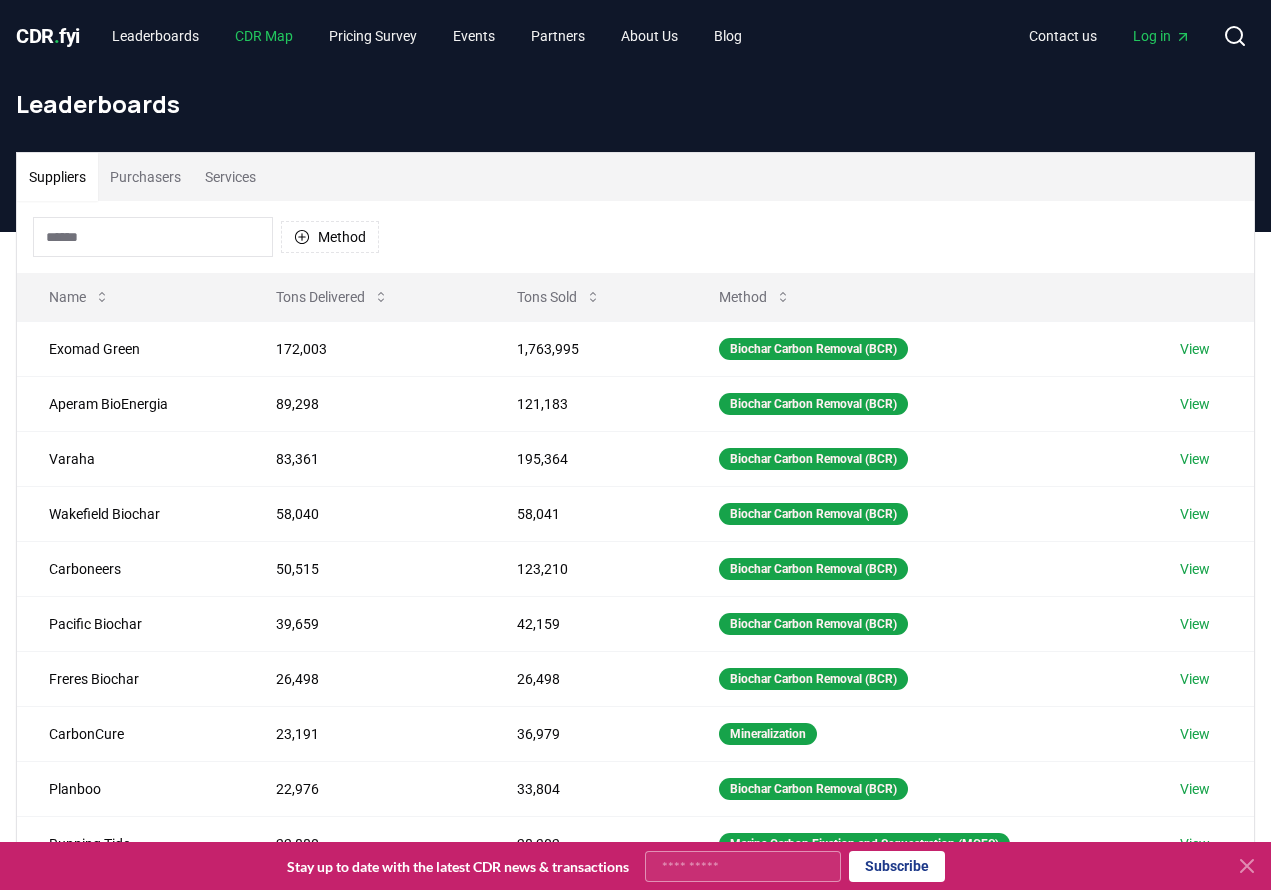 click on "CDR Map" at bounding box center (264, 36) 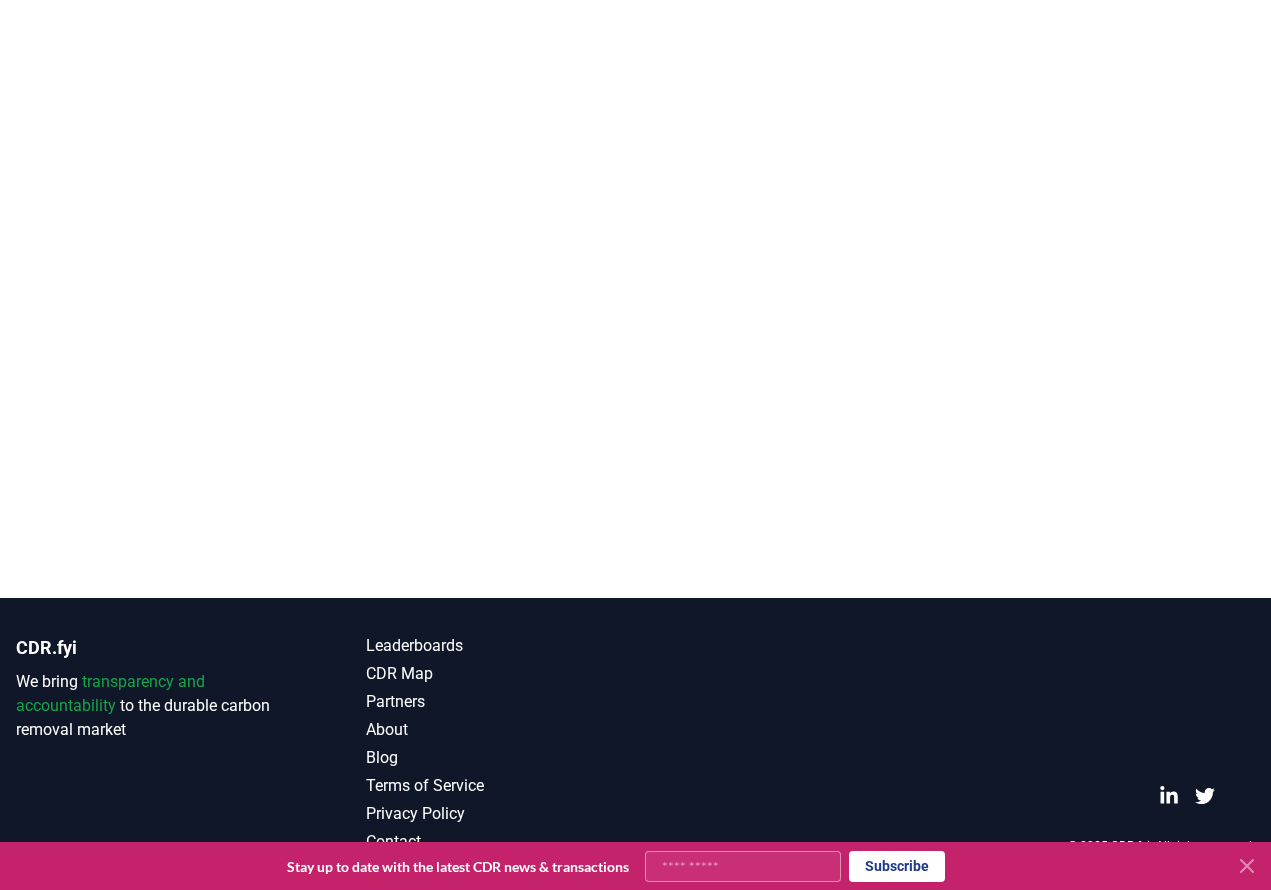 scroll, scrollTop: 408, scrollLeft: 0, axis: vertical 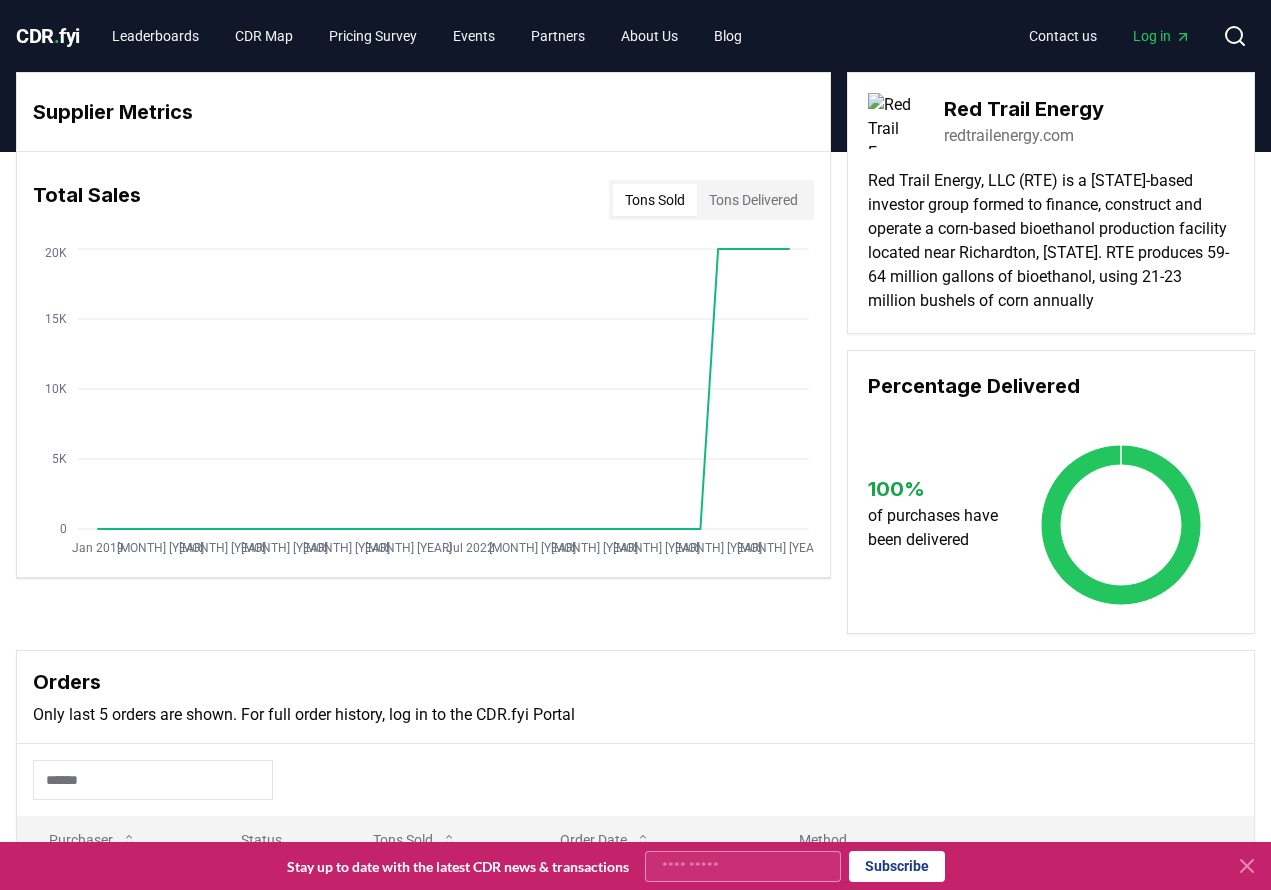 click on "Tons Delivered" at bounding box center [753, 200] 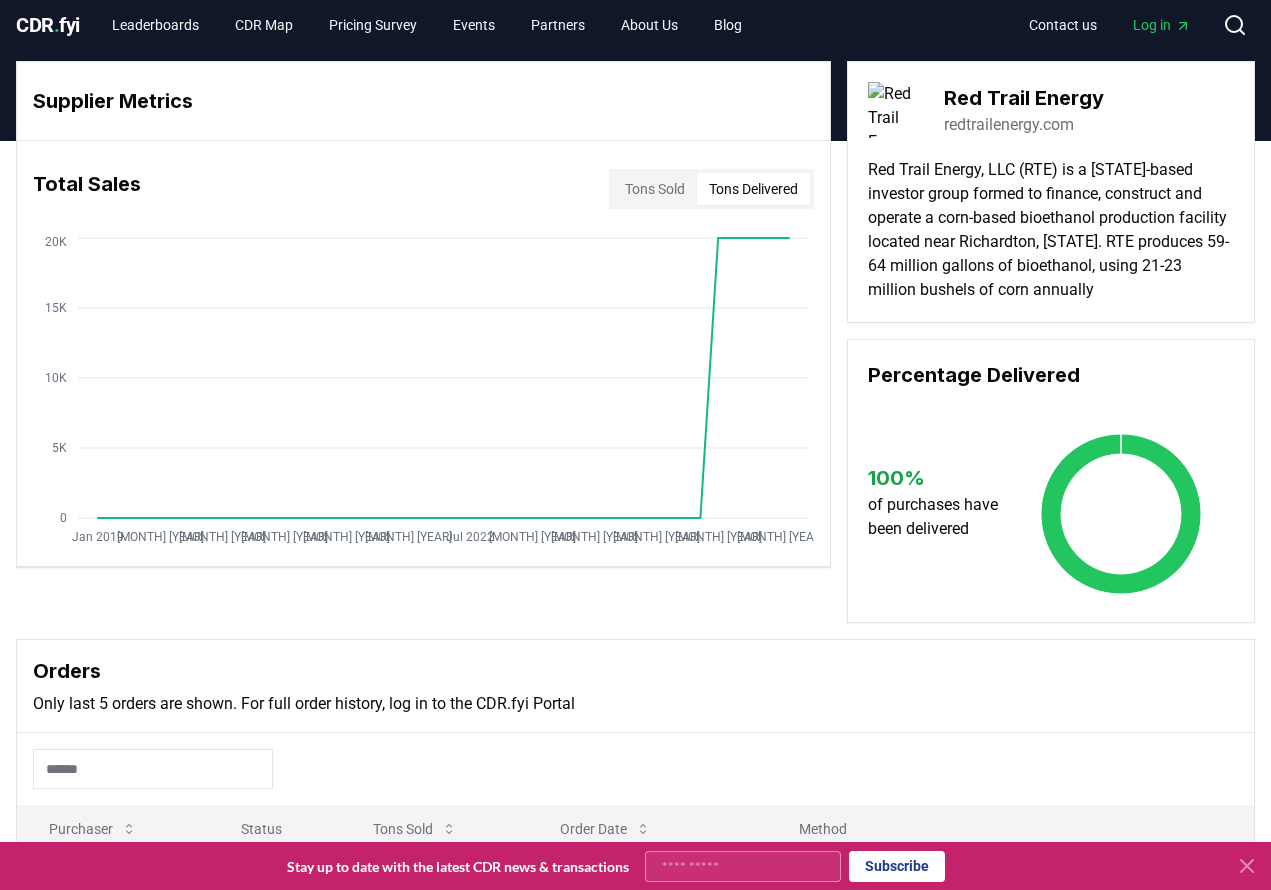 scroll, scrollTop: 0, scrollLeft: 0, axis: both 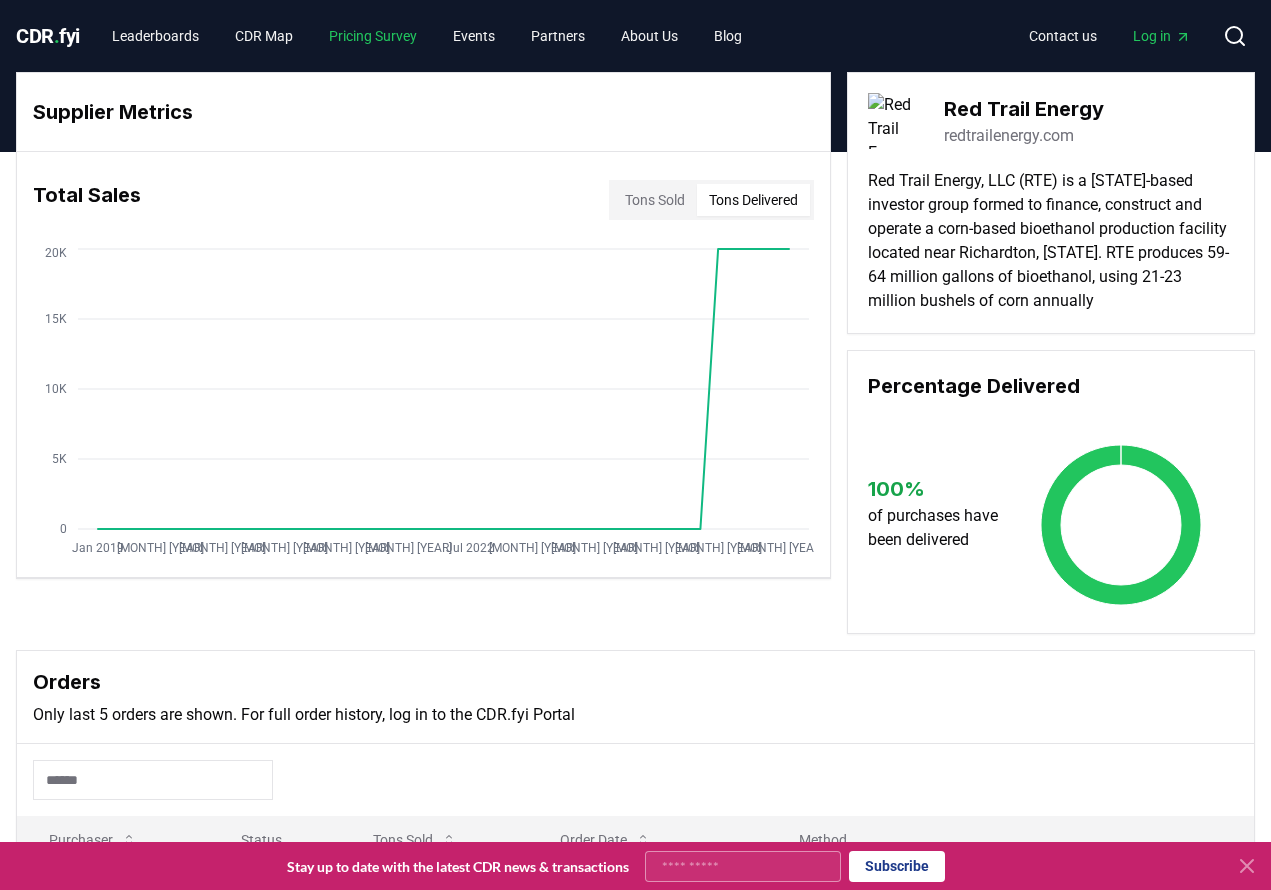 click on "Pricing Survey" at bounding box center (373, 36) 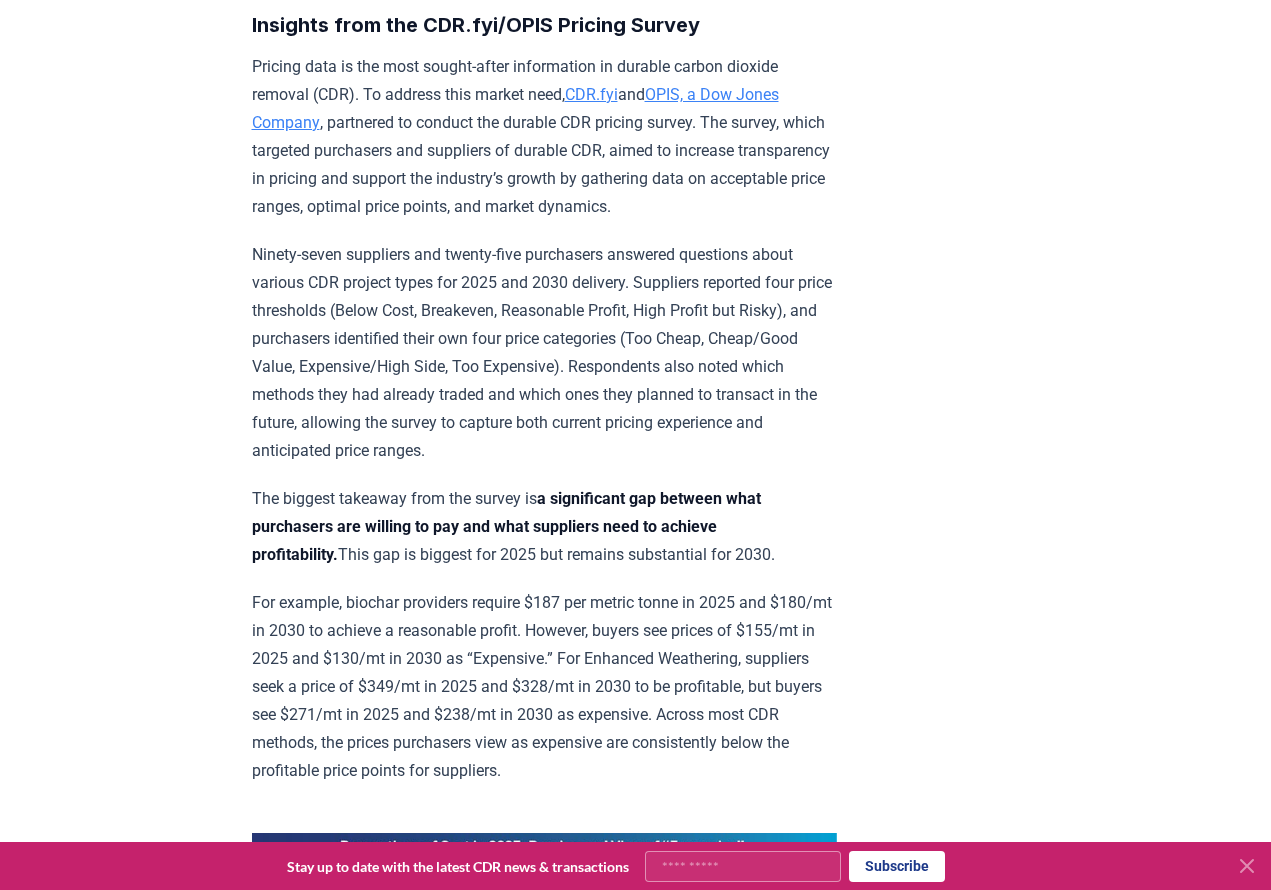 scroll, scrollTop: 700, scrollLeft: 0, axis: vertical 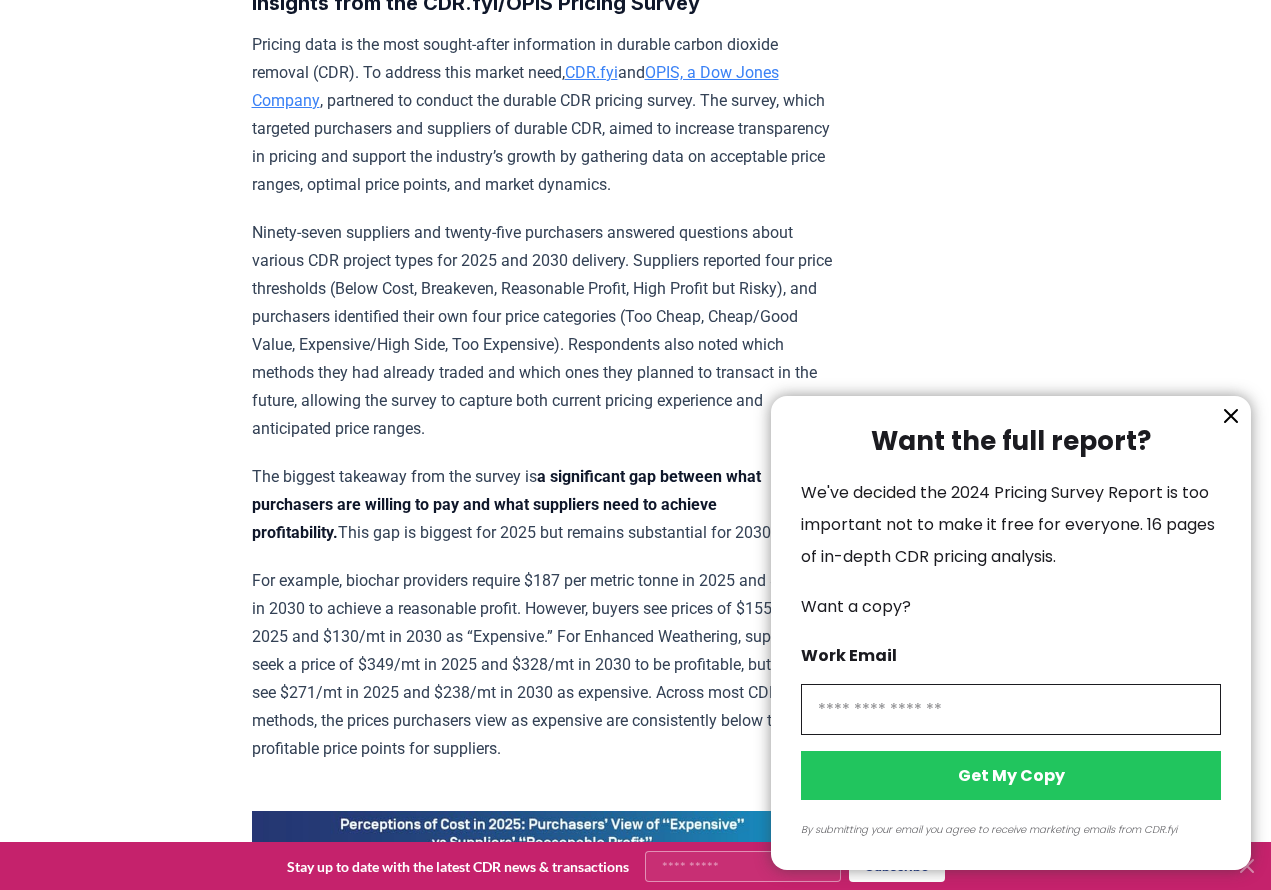 click at bounding box center [635, 445] 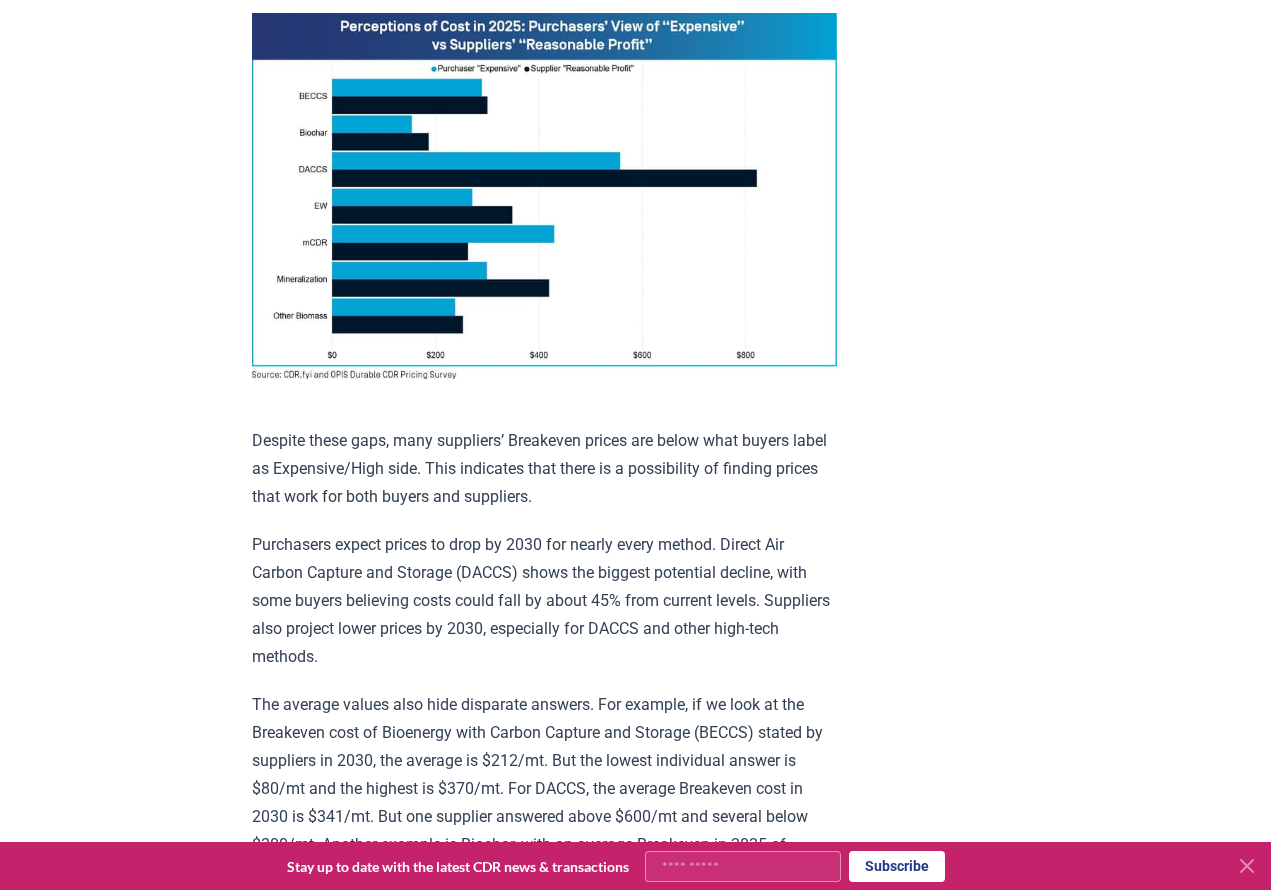 scroll, scrollTop: 1500, scrollLeft: 0, axis: vertical 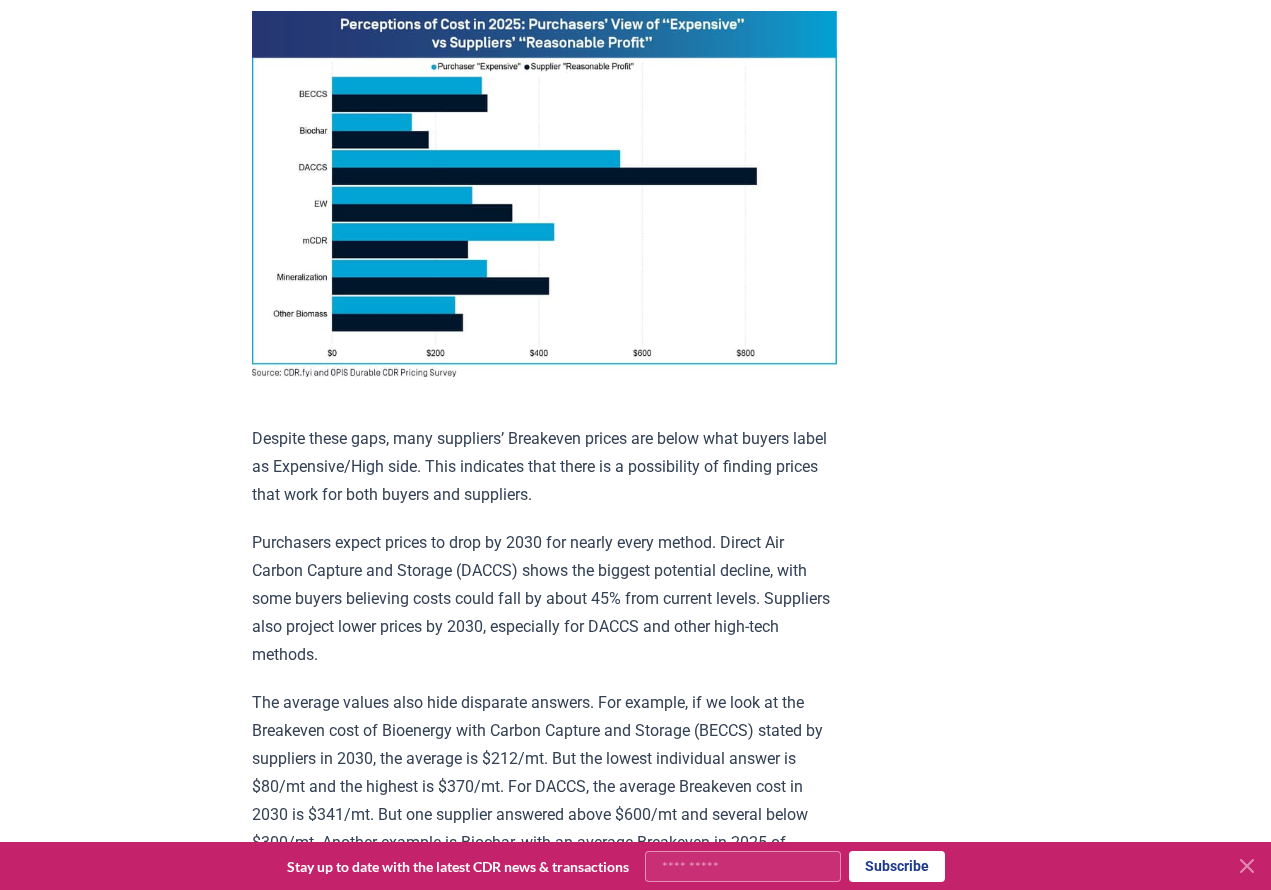 click on "Purchasers expect prices to drop by 2030 for nearly every method. Direct Air Carbon Capture and Storage (DACCS) shows the biggest potential decline, with some buyers believing costs could fall by about 45% from current levels. Suppliers also project lower prices by 2030, especially for DACCS and other high-tech methods." at bounding box center (544, 599) 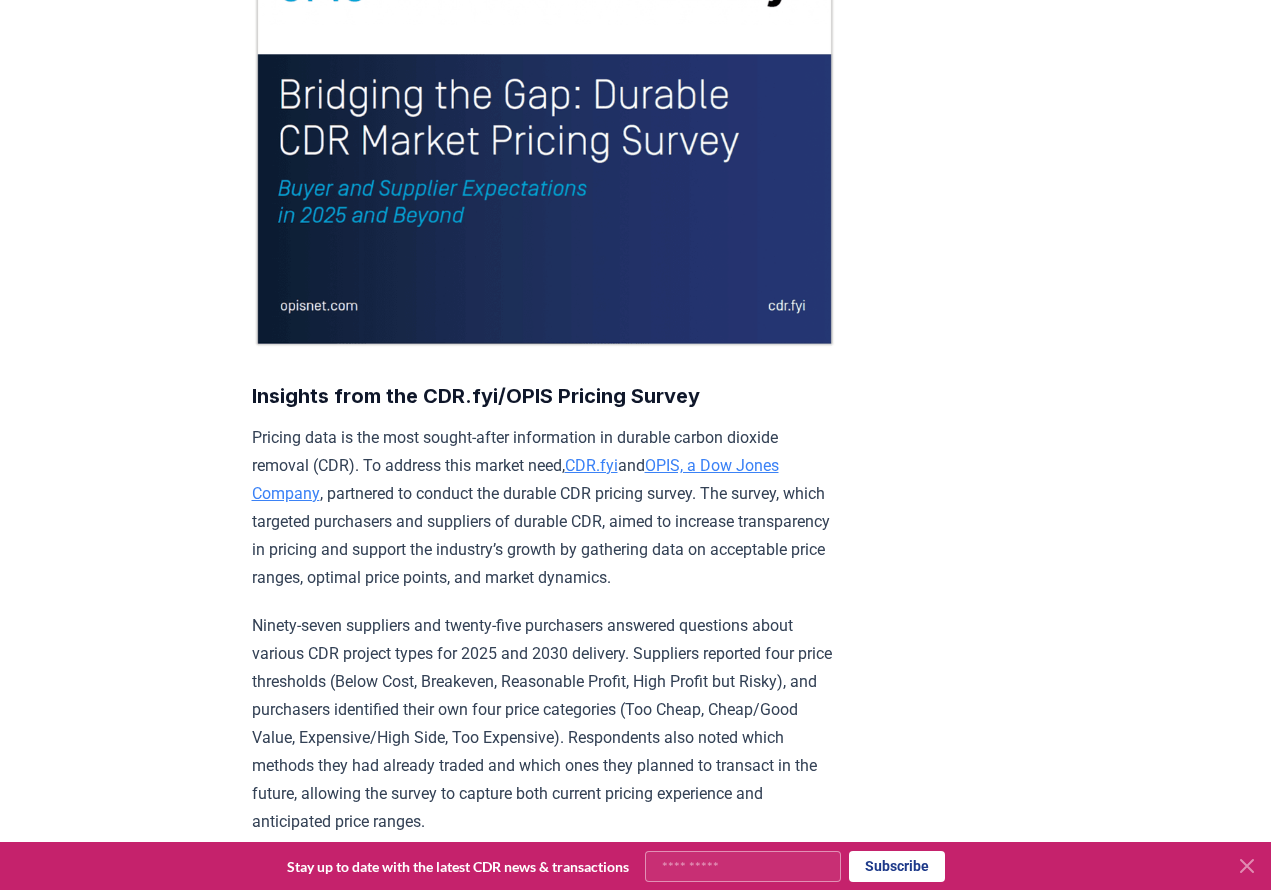 scroll, scrollTop: 0, scrollLeft: 0, axis: both 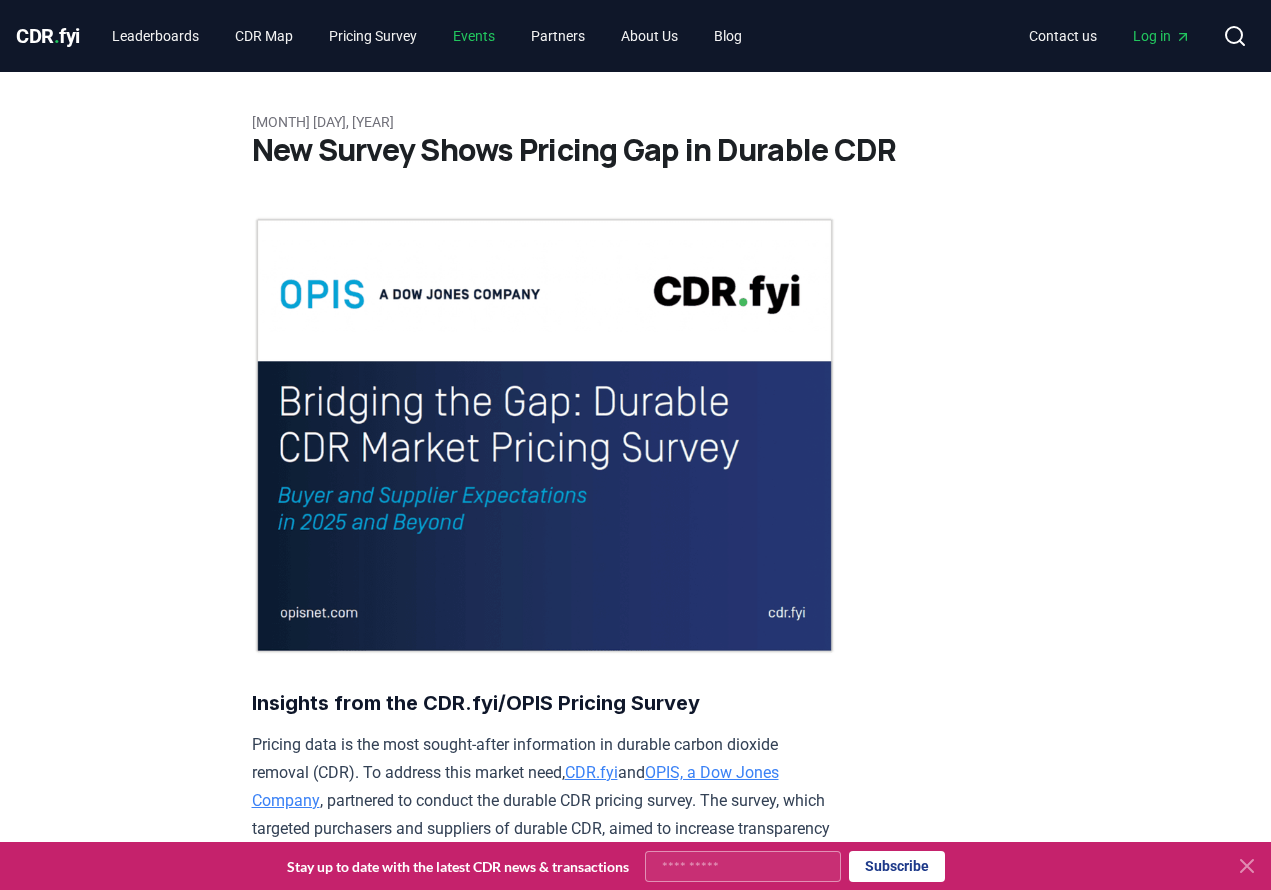 click on "Events" at bounding box center (474, 36) 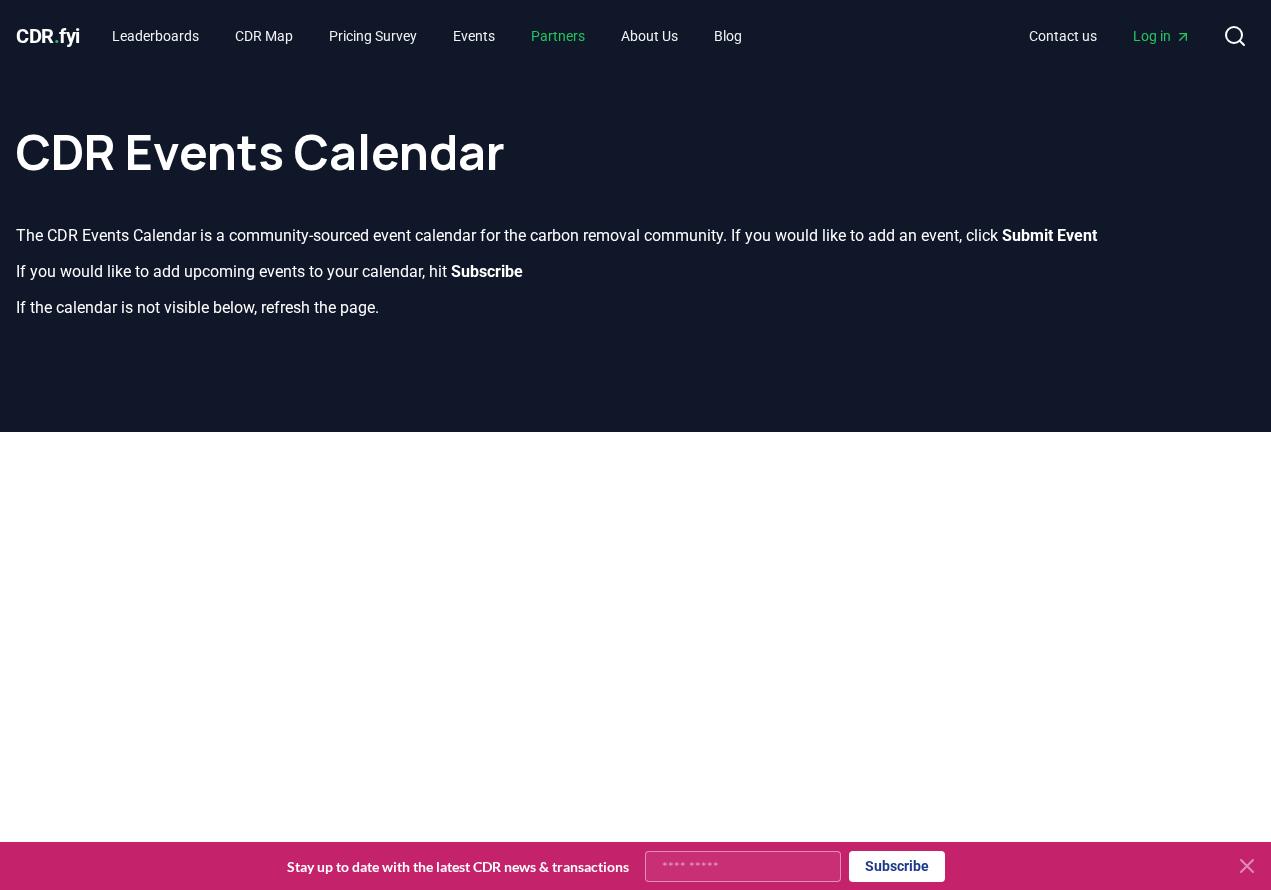 click on "Partners" at bounding box center (558, 36) 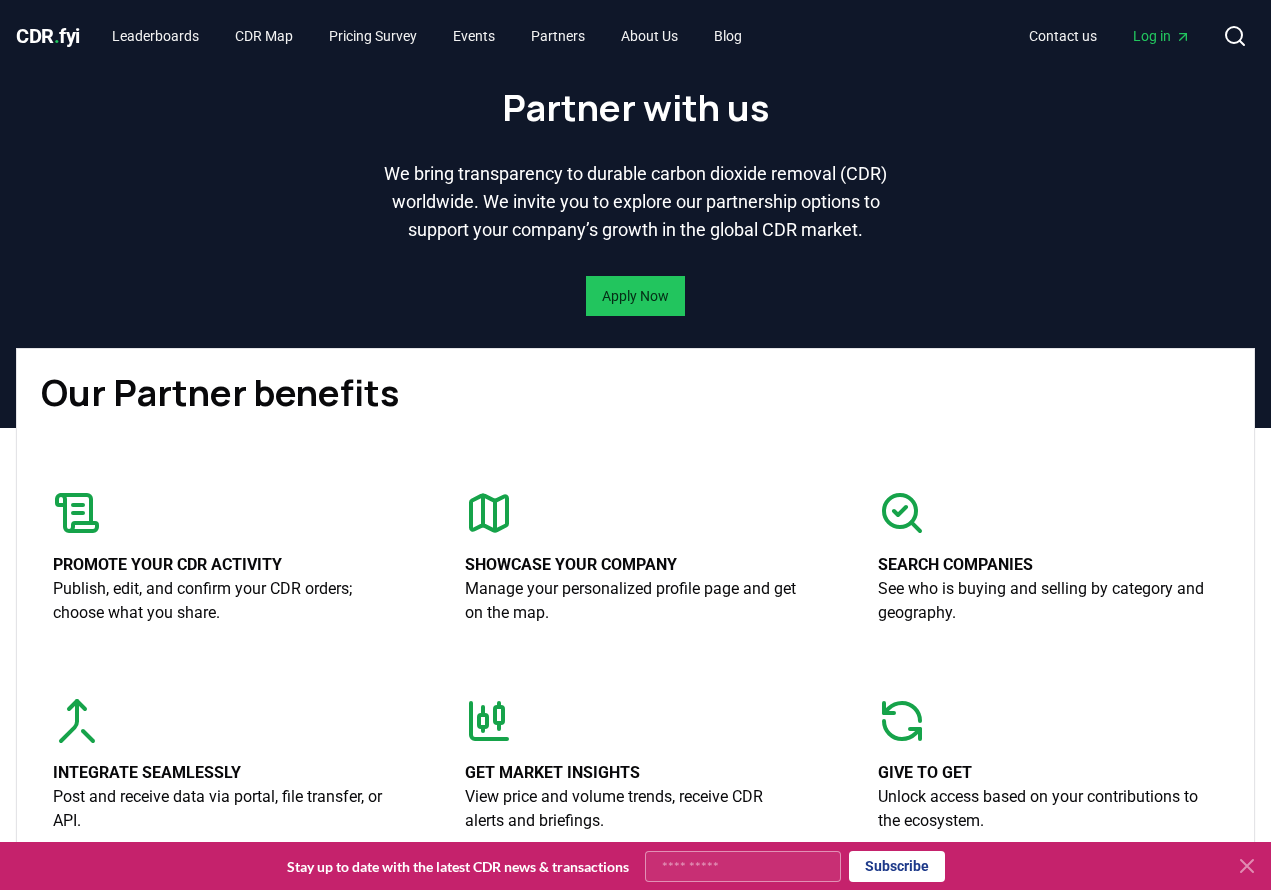 click on "Search companies See who is buying and selling by category and geography." at bounding box center (1048, 557) 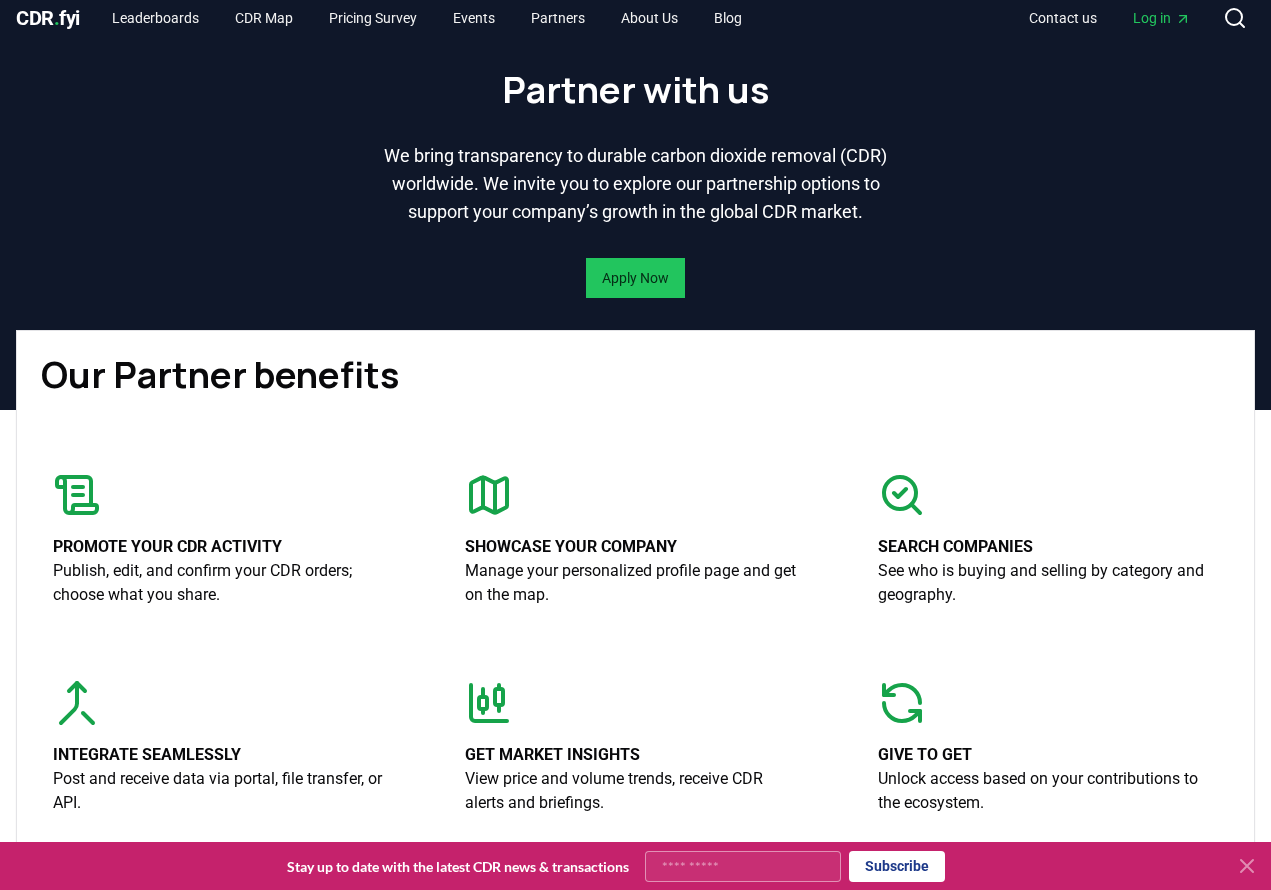 scroll, scrollTop: 0, scrollLeft: 0, axis: both 